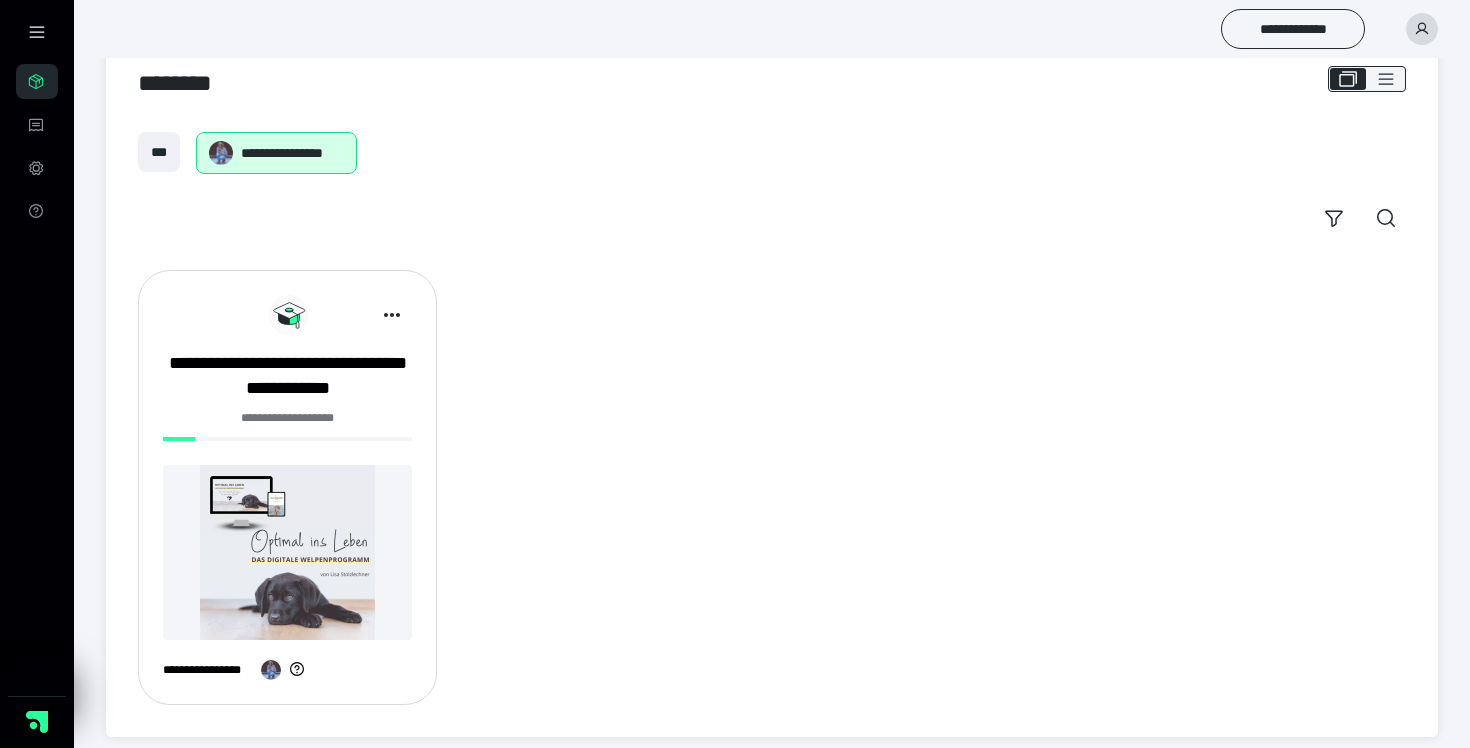 scroll, scrollTop: 60, scrollLeft: 0, axis: vertical 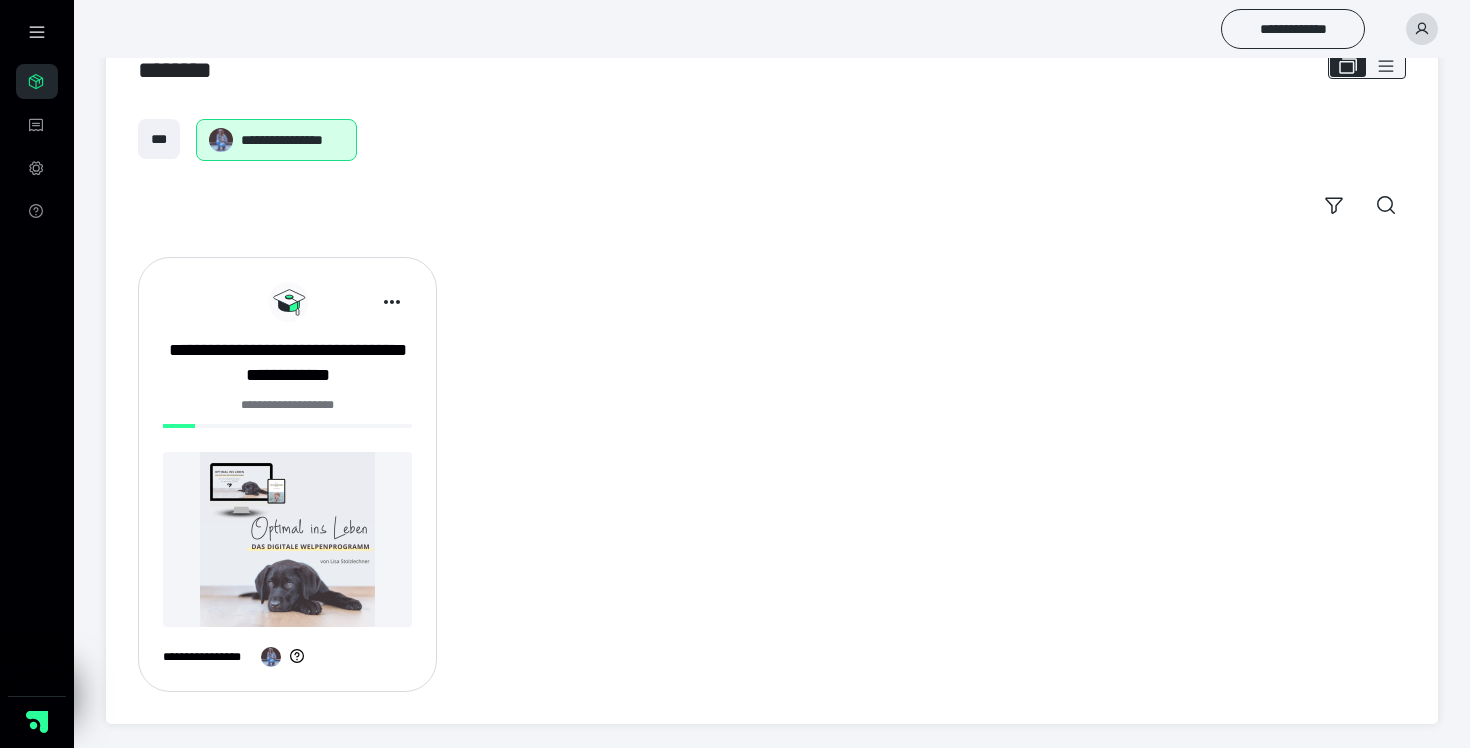 click at bounding box center (287, 539) 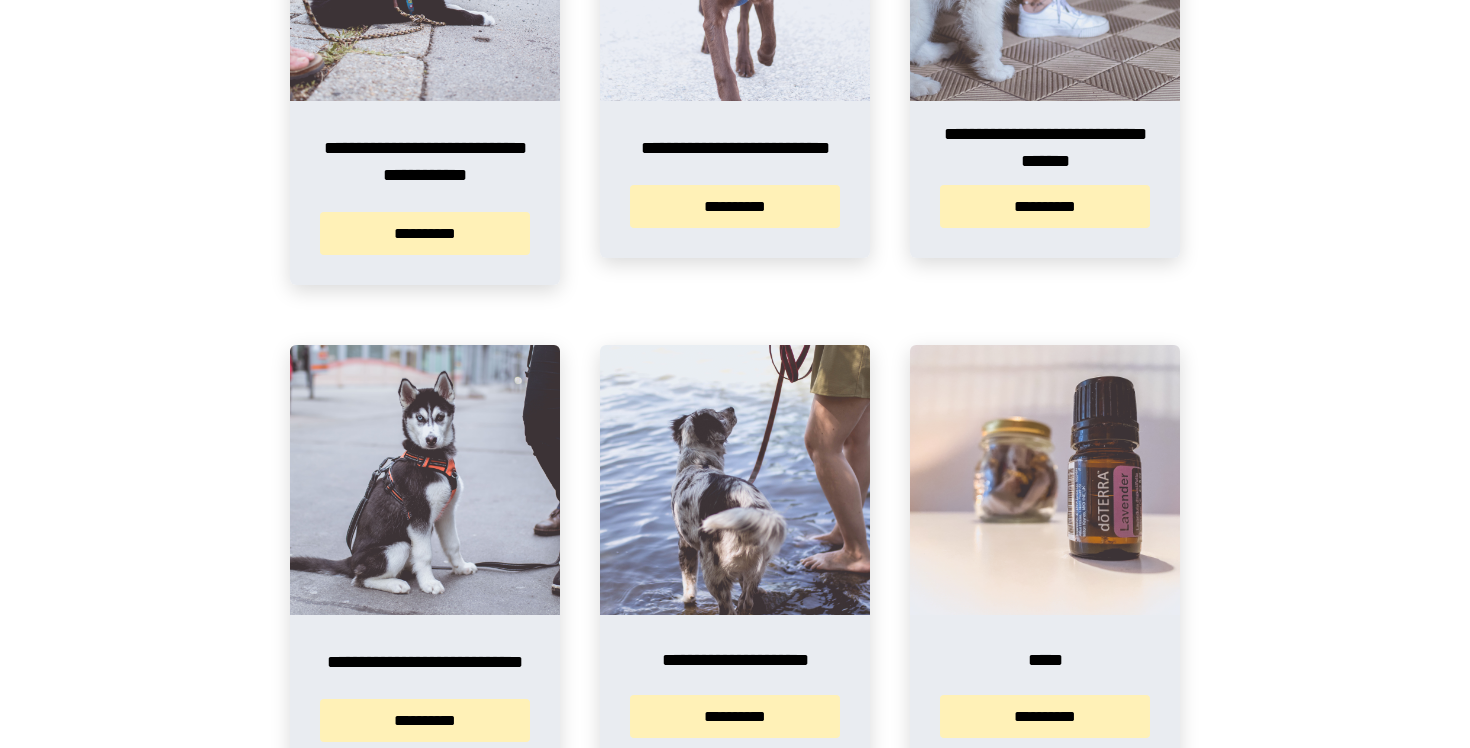 scroll, scrollTop: 1085, scrollLeft: 0, axis: vertical 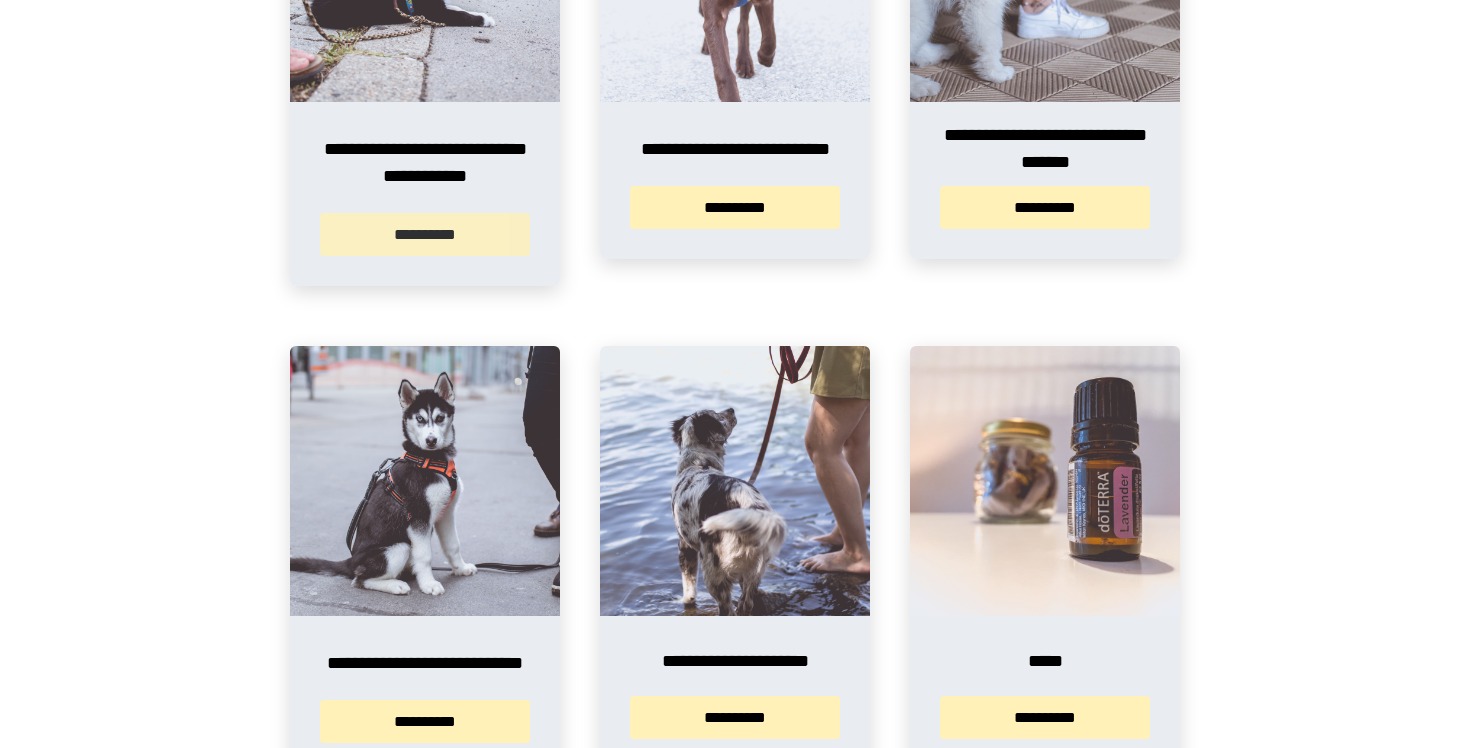 click on "**********" at bounding box center (425, 234) 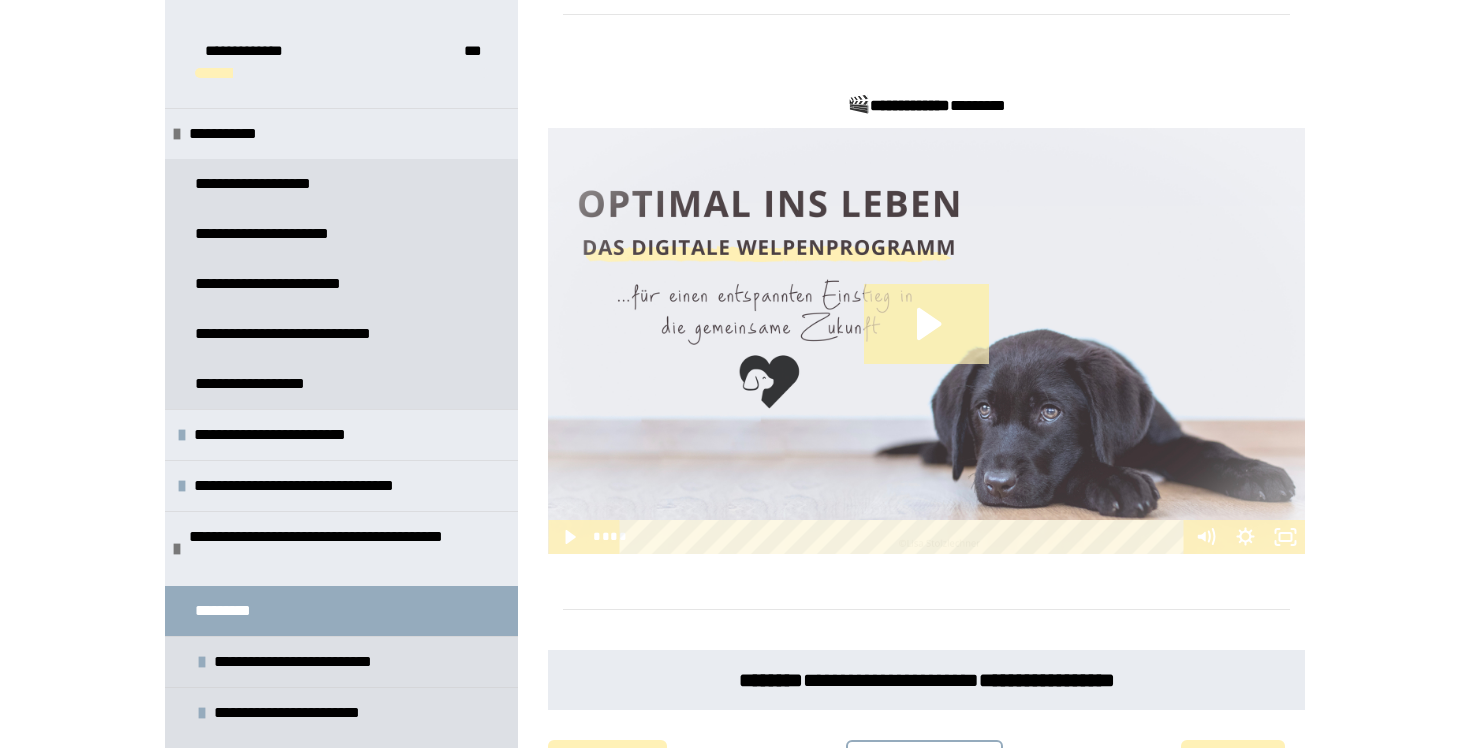 scroll, scrollTop: 811, scrollLeft: 0, axis: vertical 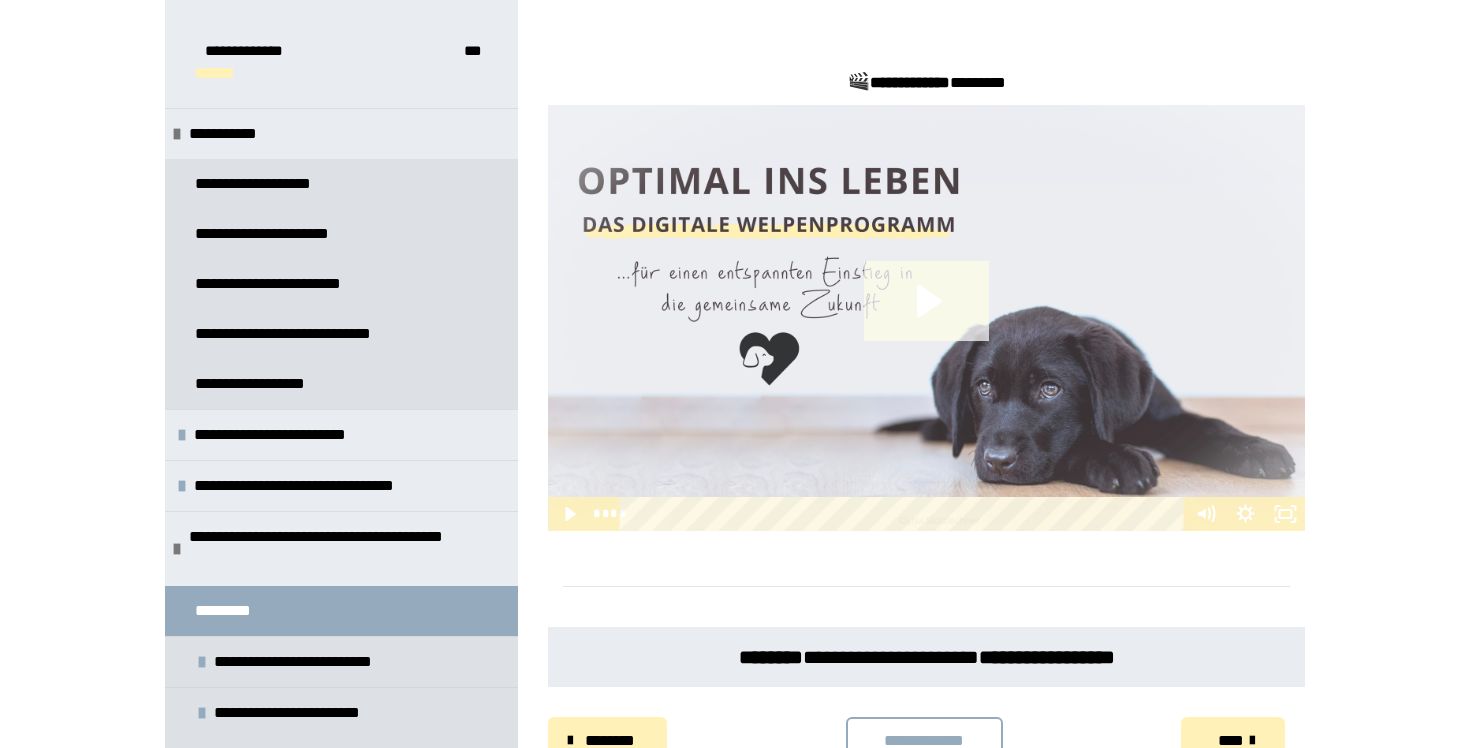 click 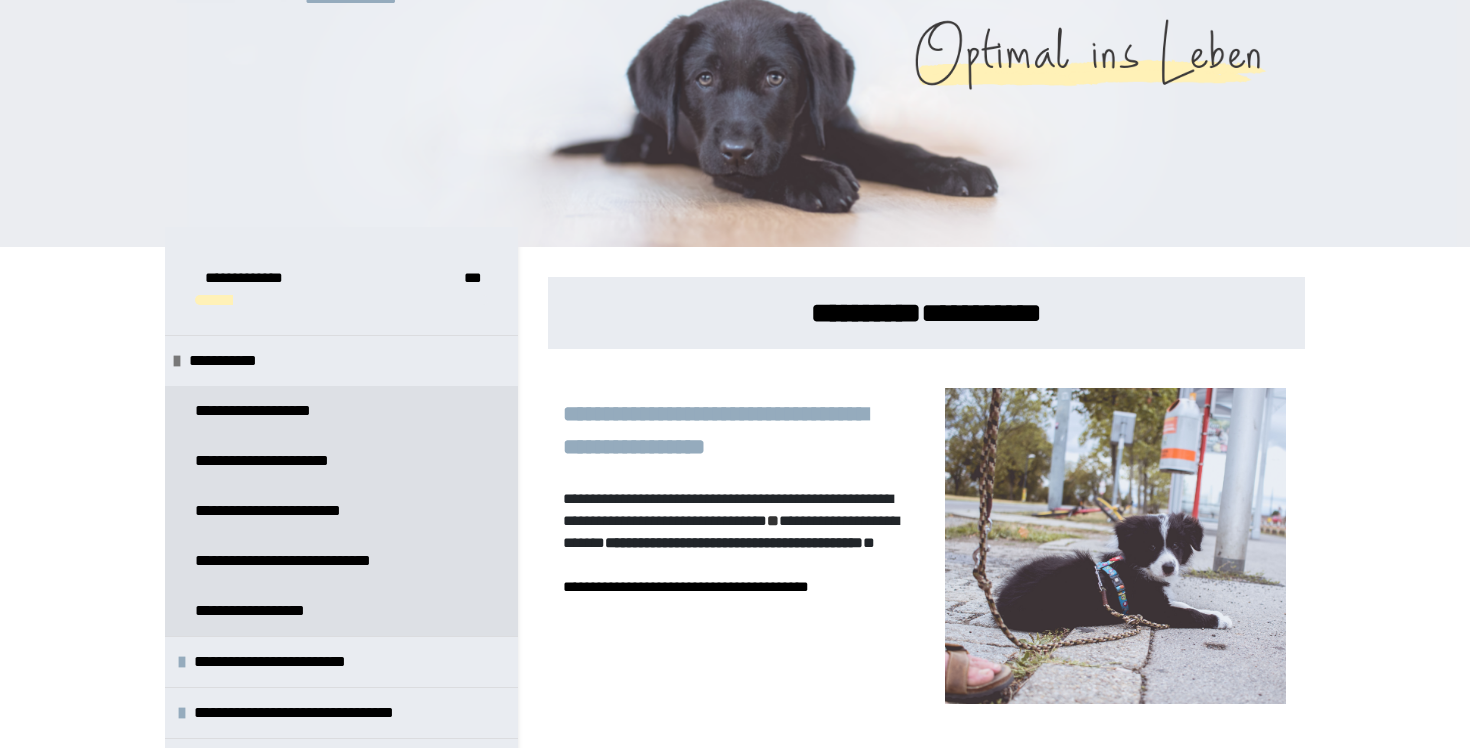 scroll, scrollTop: 0, scrollLeft: 0, axis: both 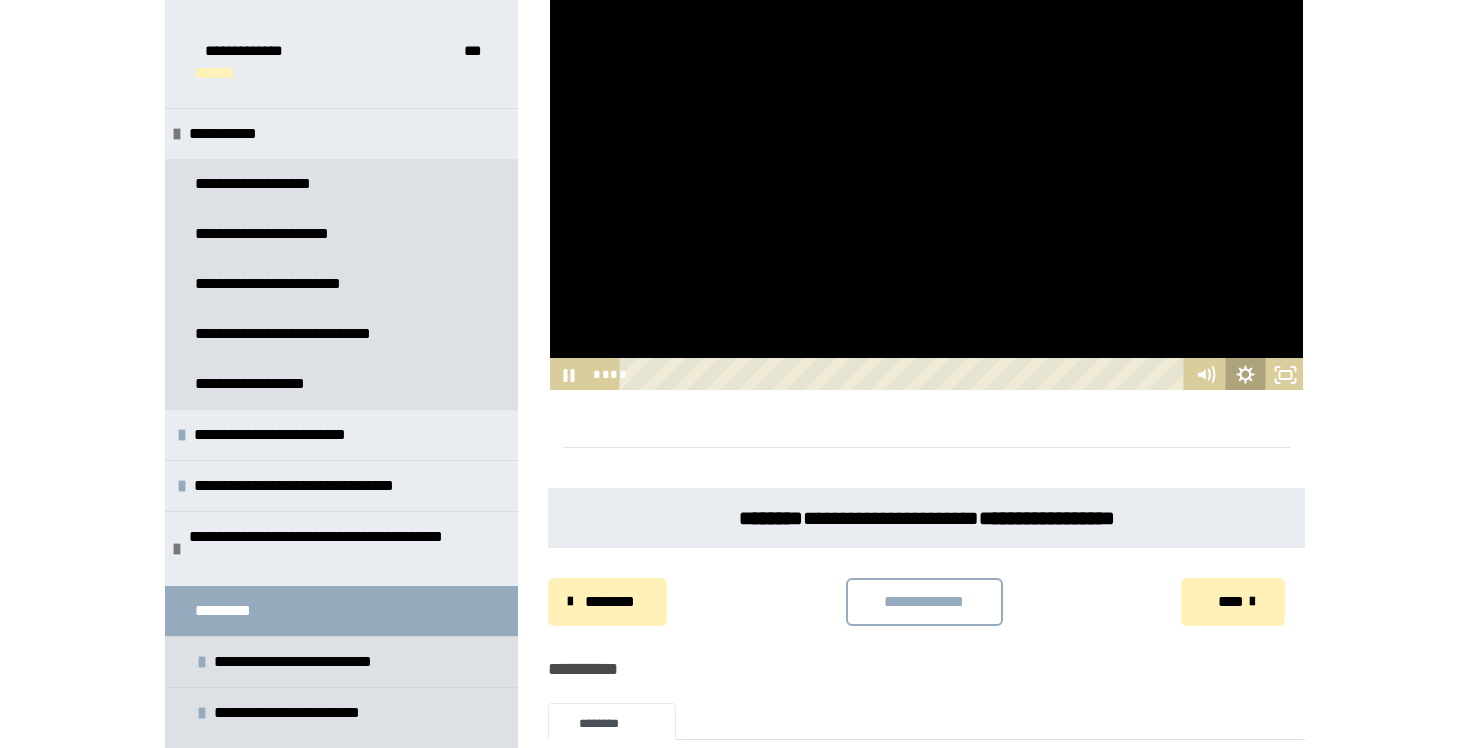 click 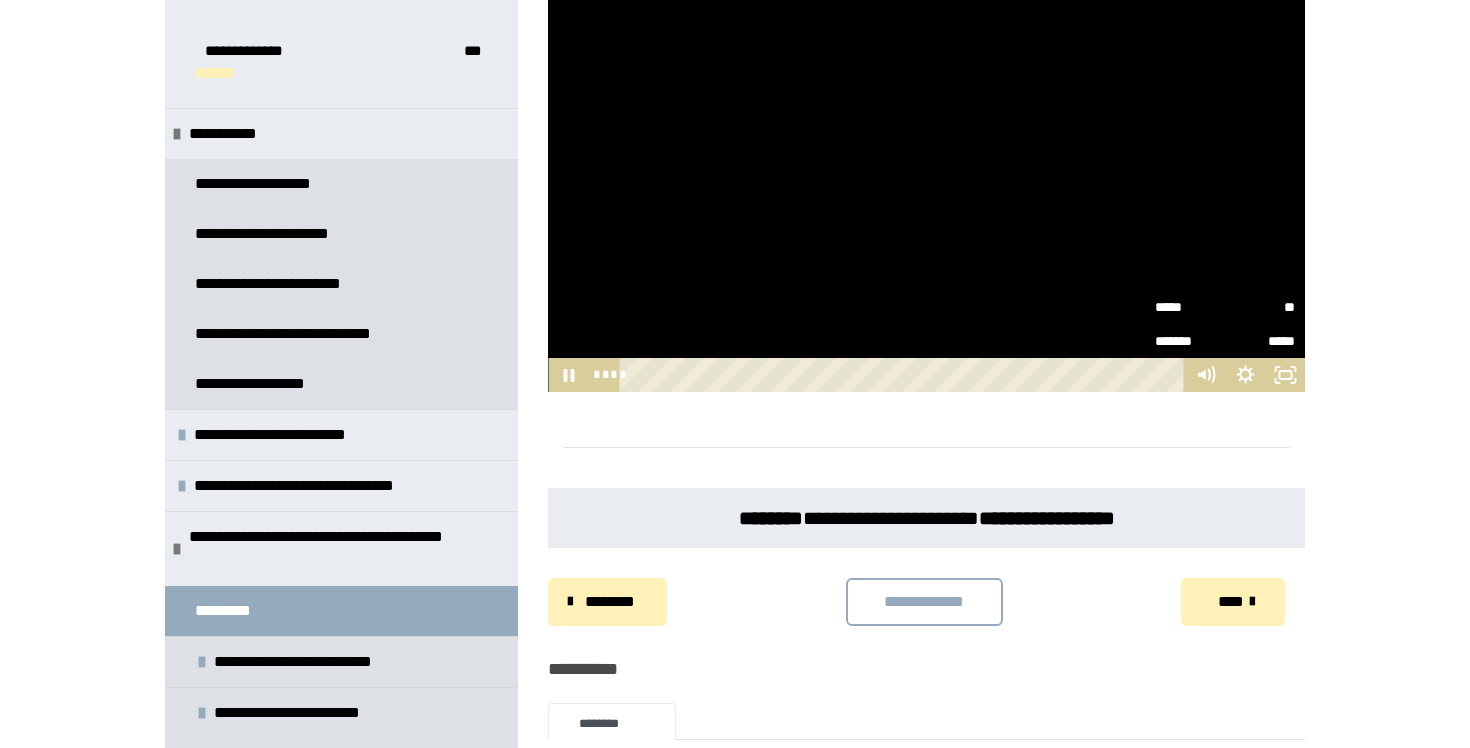 click on "**" at bounding box center (1260, 307) 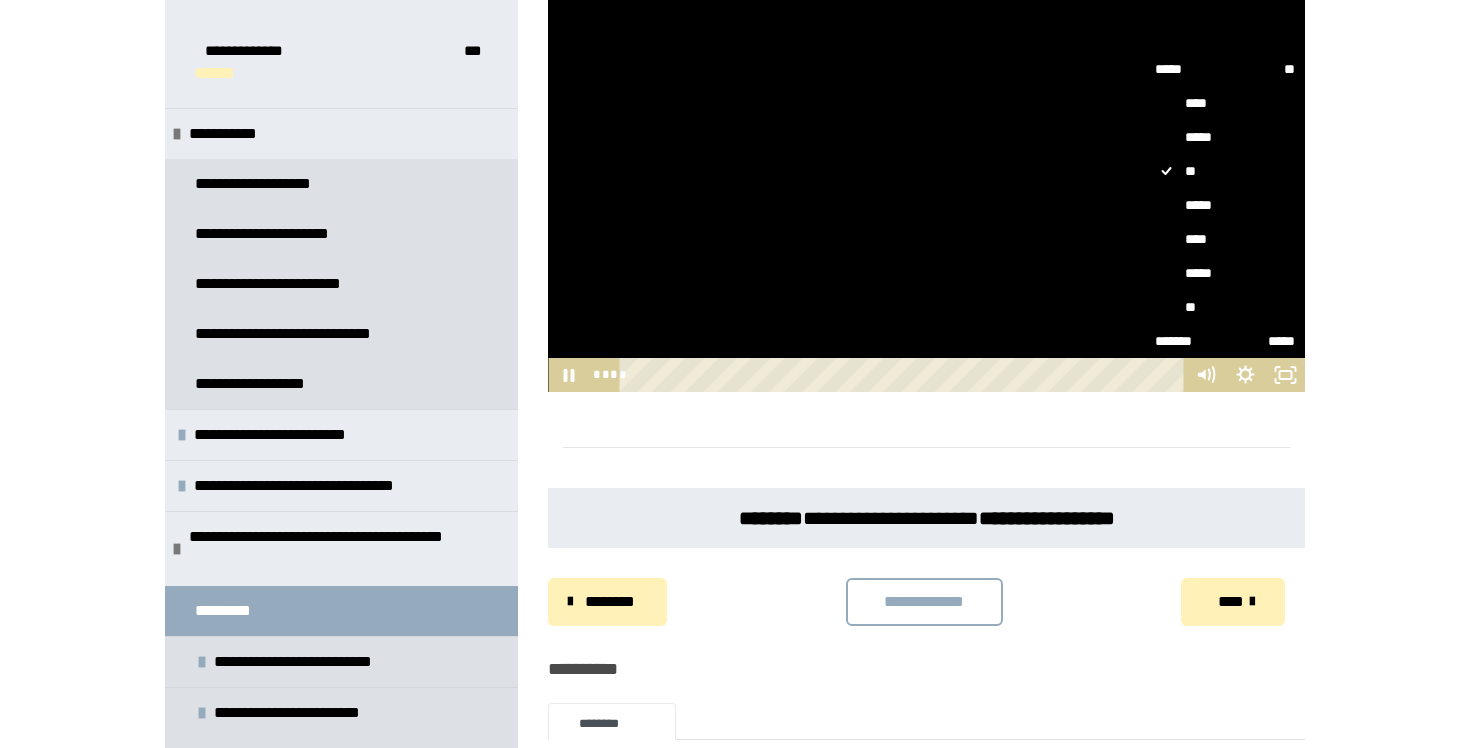click on "**" at bounding box center [1225, 307] 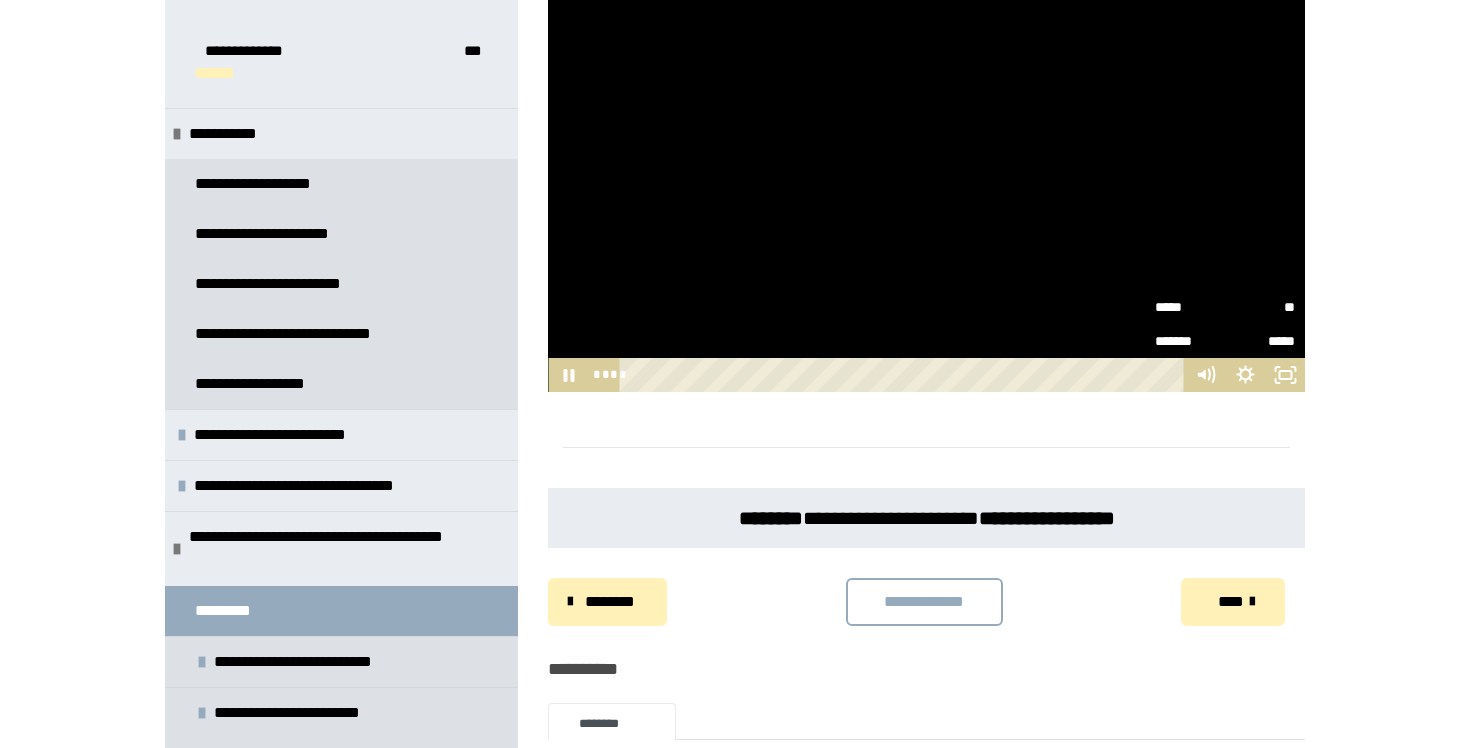click on "**" at bounding box center [1260, 307] 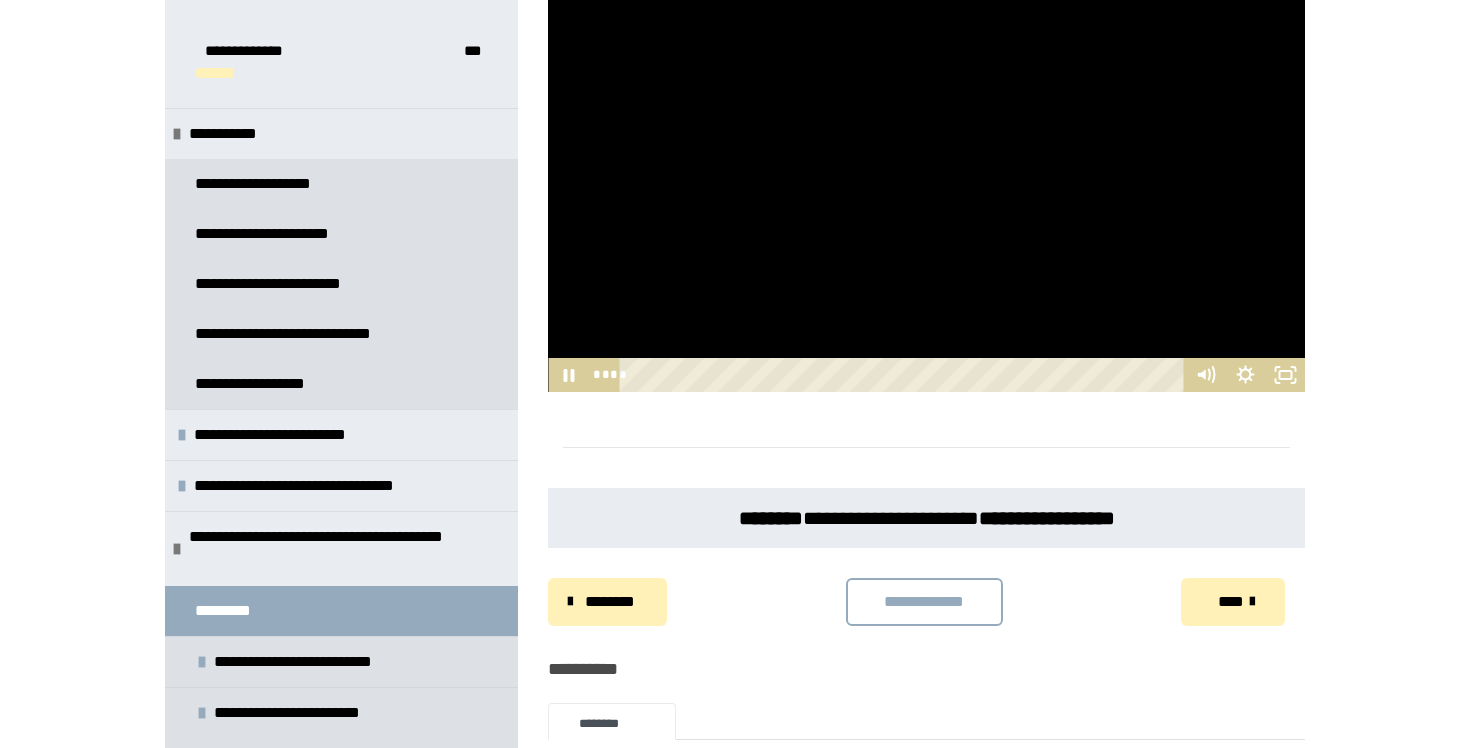click at bounding box center [926, 179] 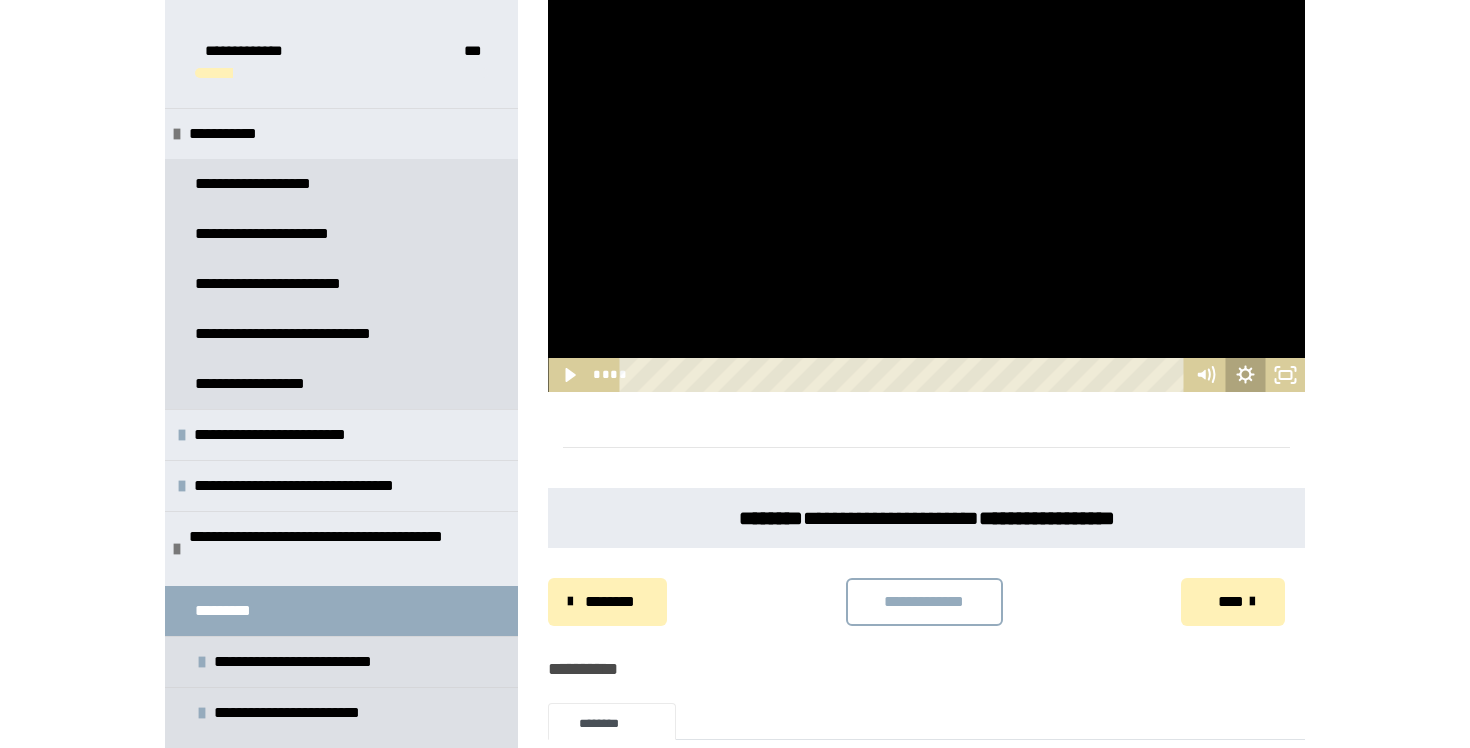 click 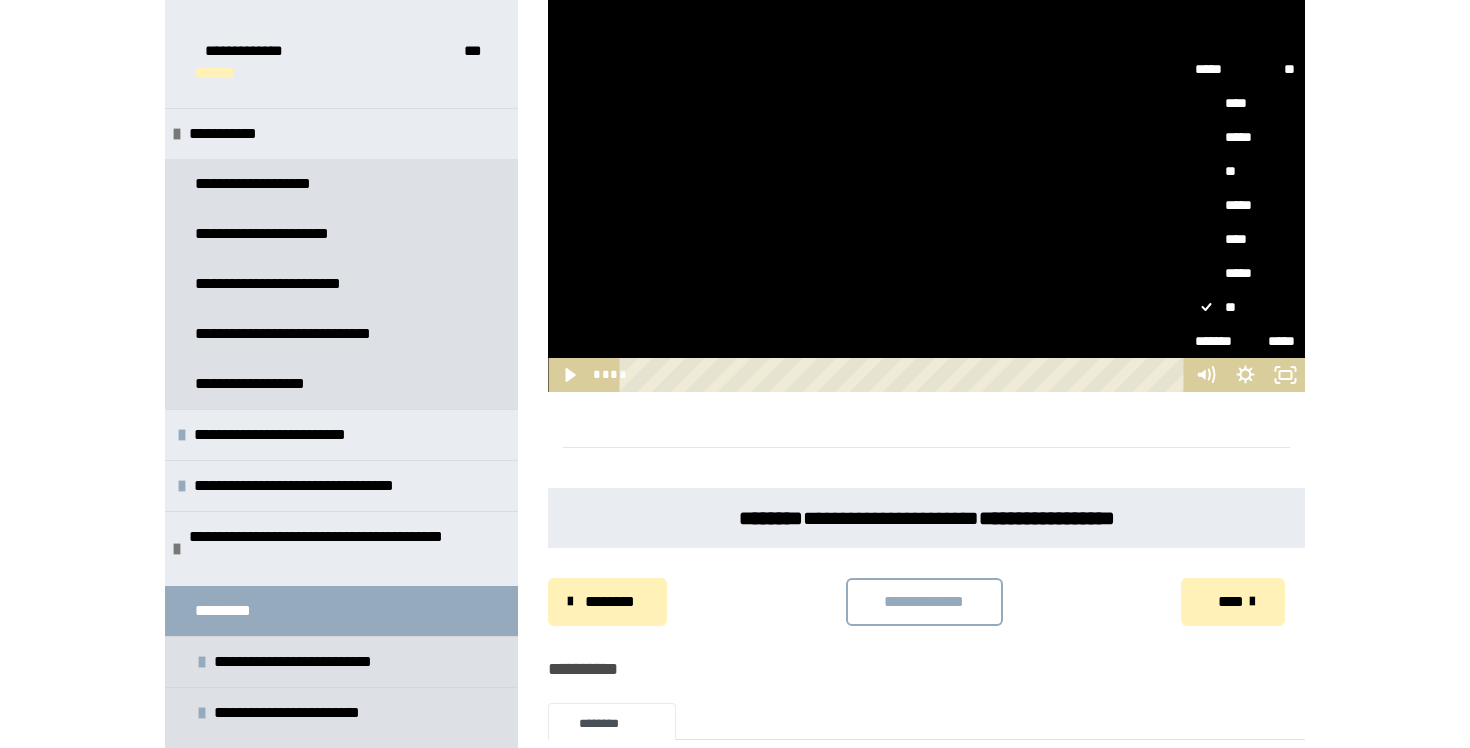 click on "*****" at bounding box center (1245, 273) 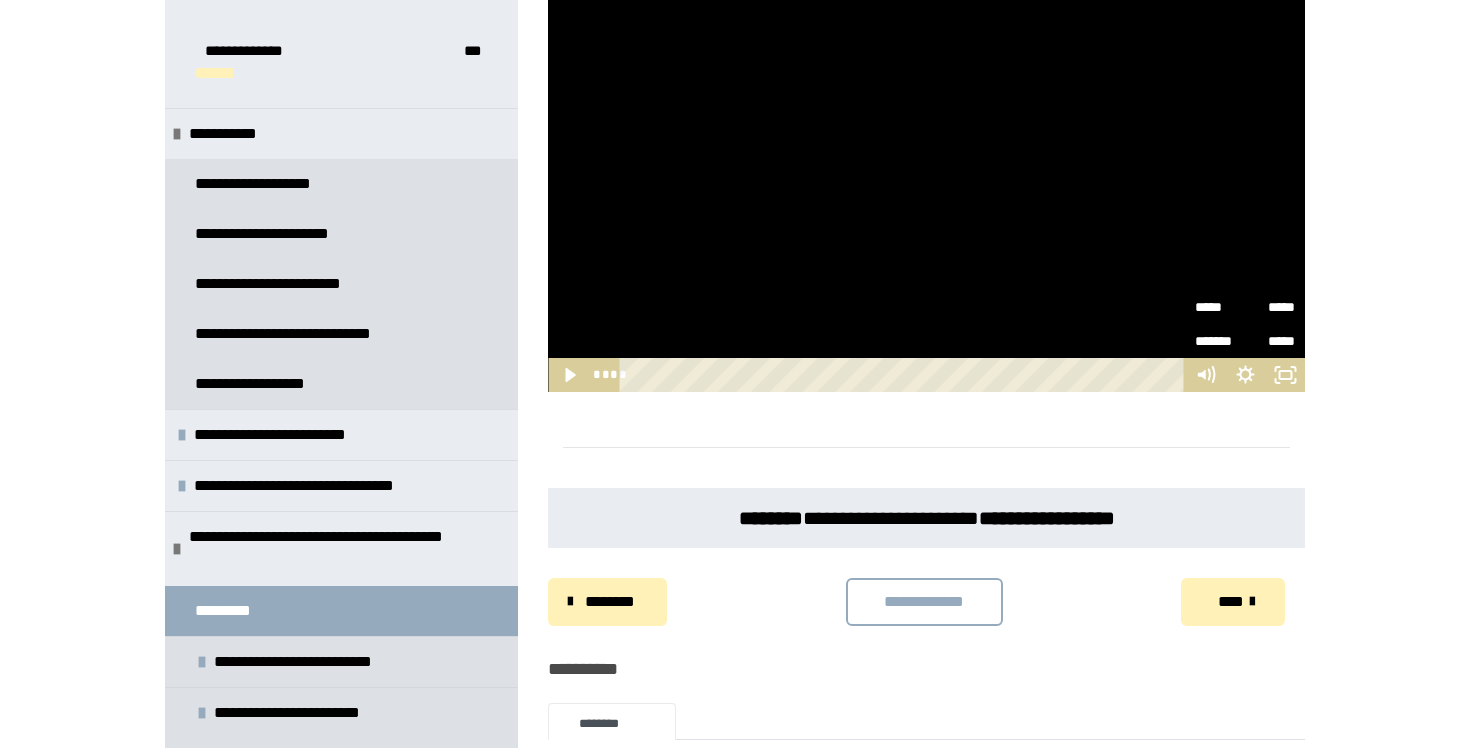click at bounding box center [926, 179] 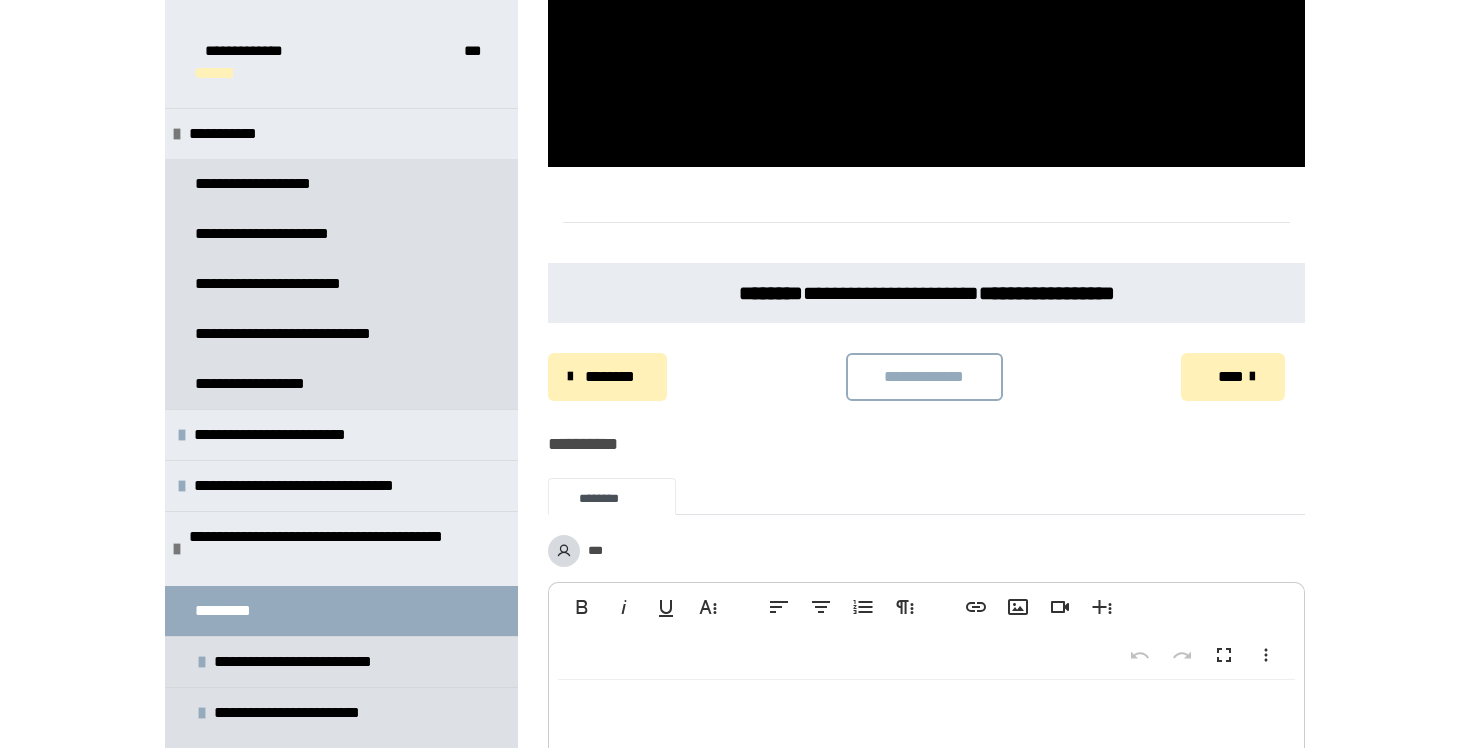 scroll, scrollTop: 1200, scrollLeft: 0, axis: vertical 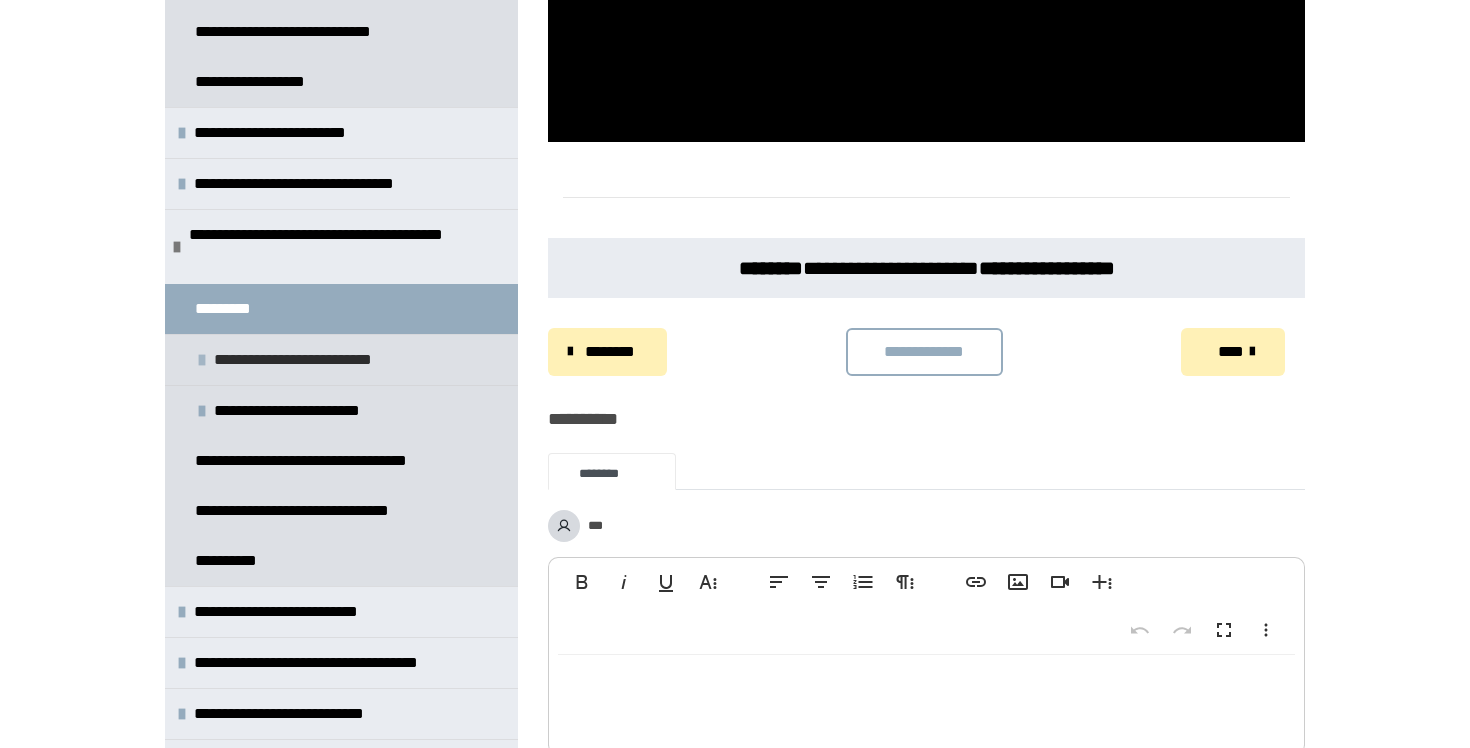 click on "**********" at bounding box center [305, 360] 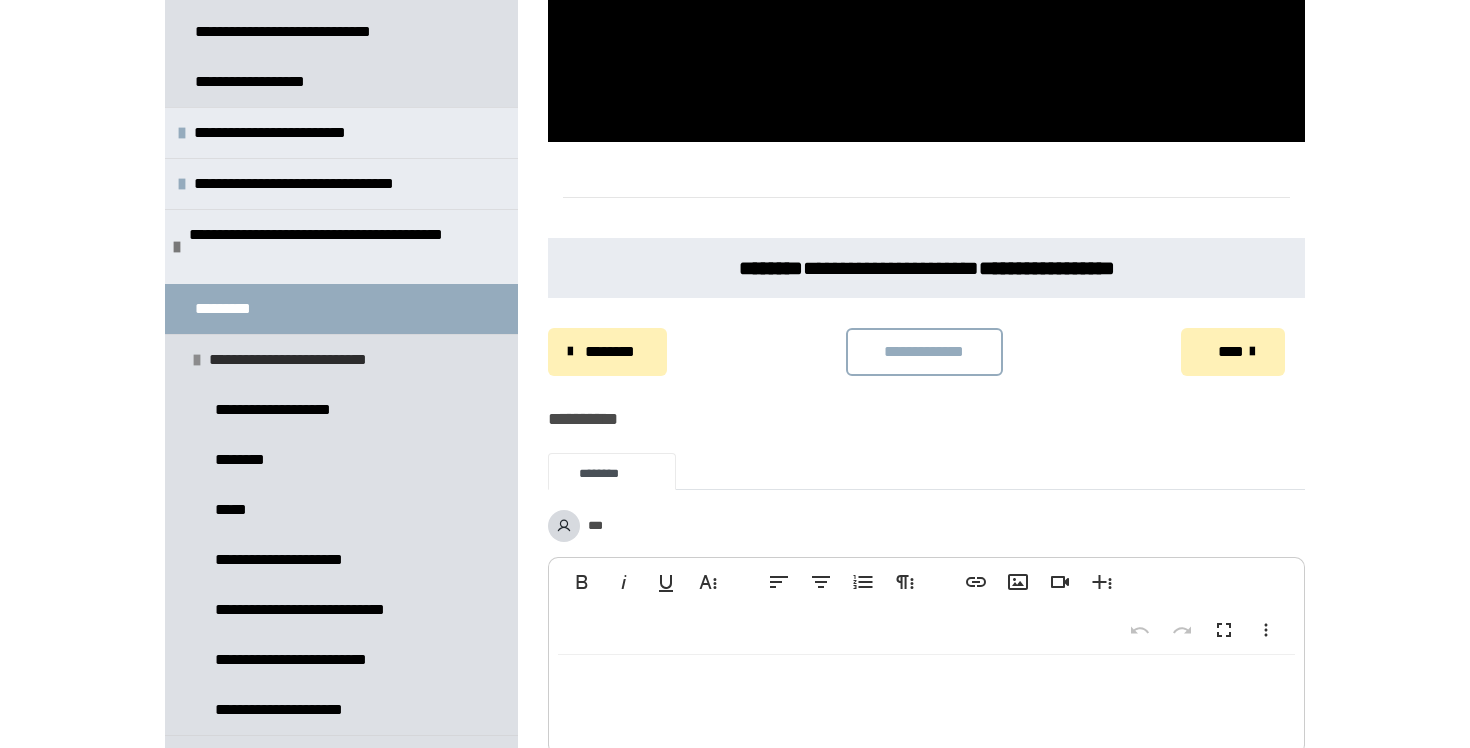 click on "**********" at bounding box center (300, 360) 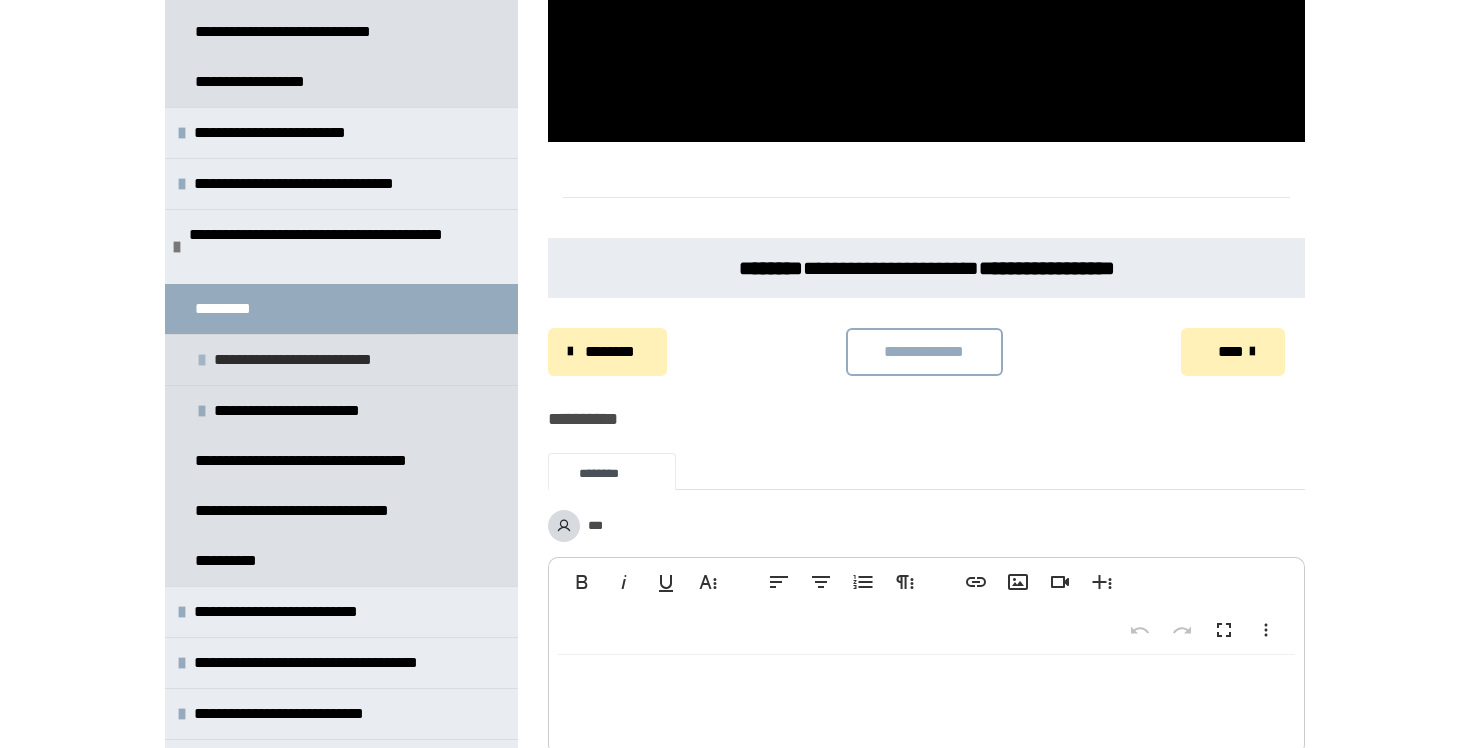 click on "**********" at bounding box center [305, 360] 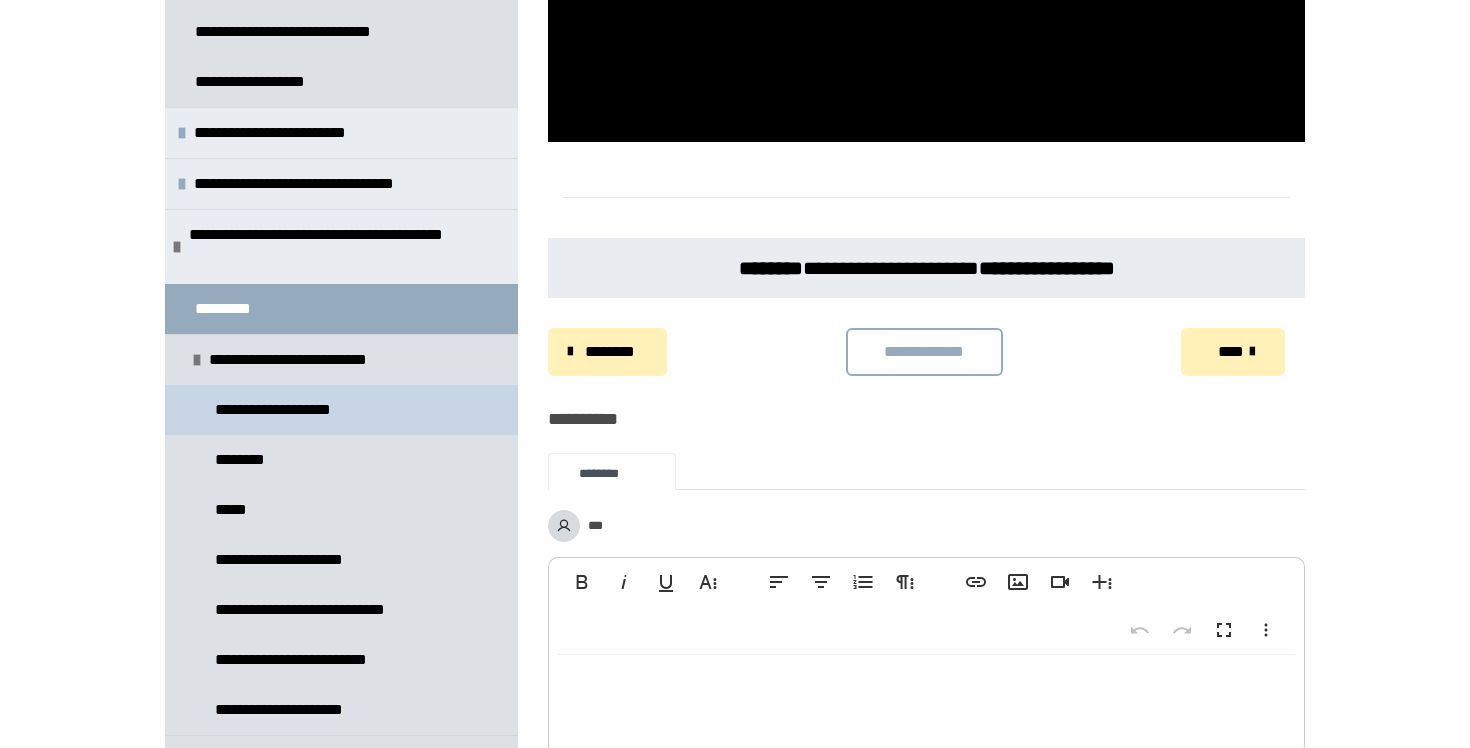 click on "**********" at bounding box center [287, 410] 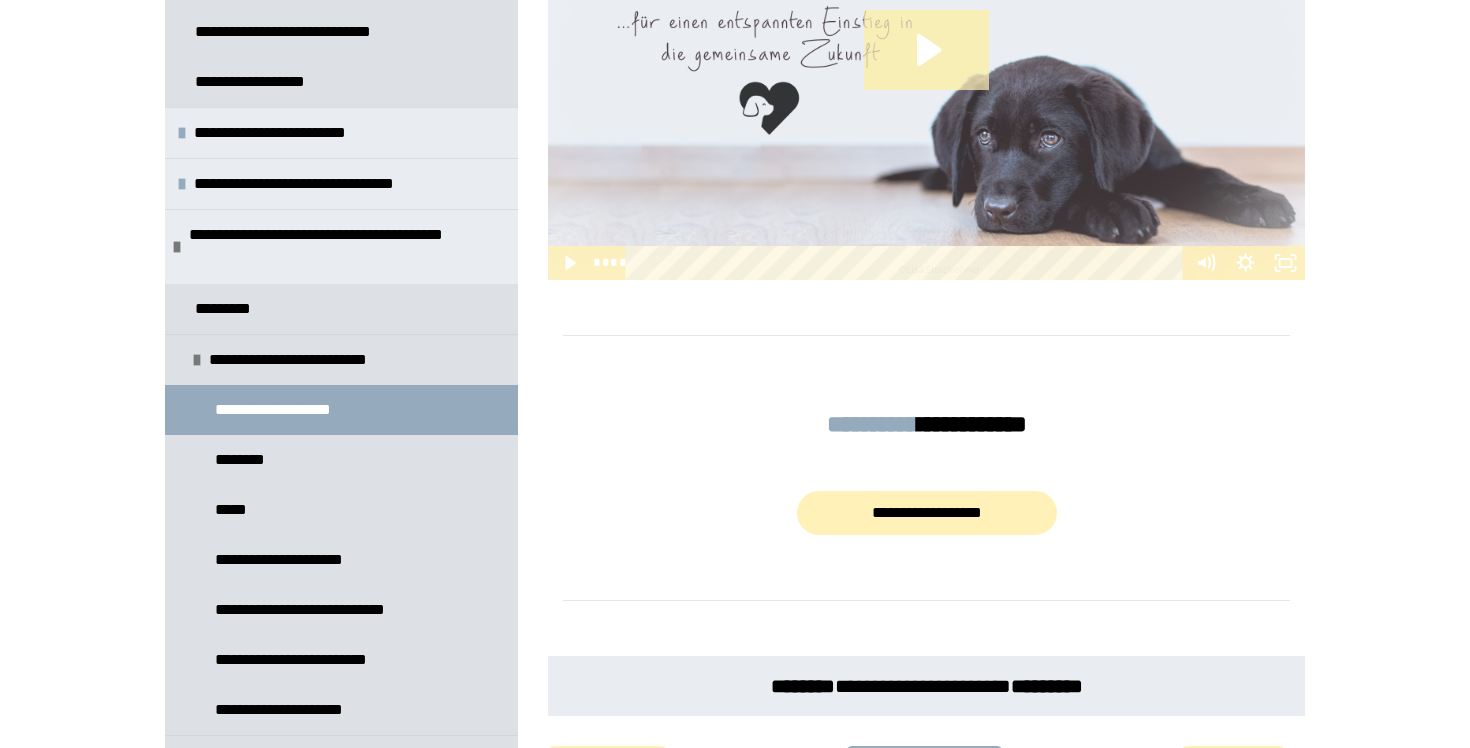 scroll, scrollTop: 1245, scrollLeft: 0, axis: vertical 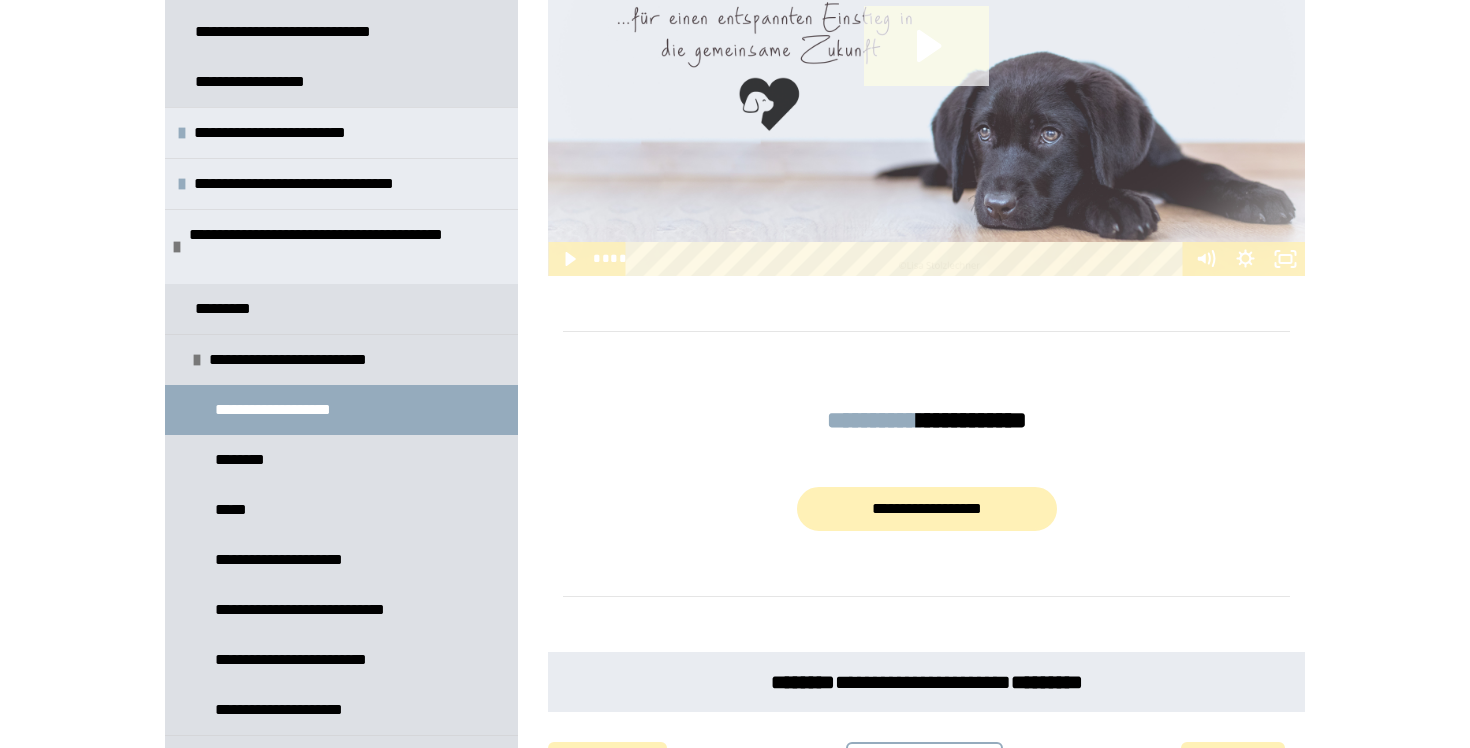click 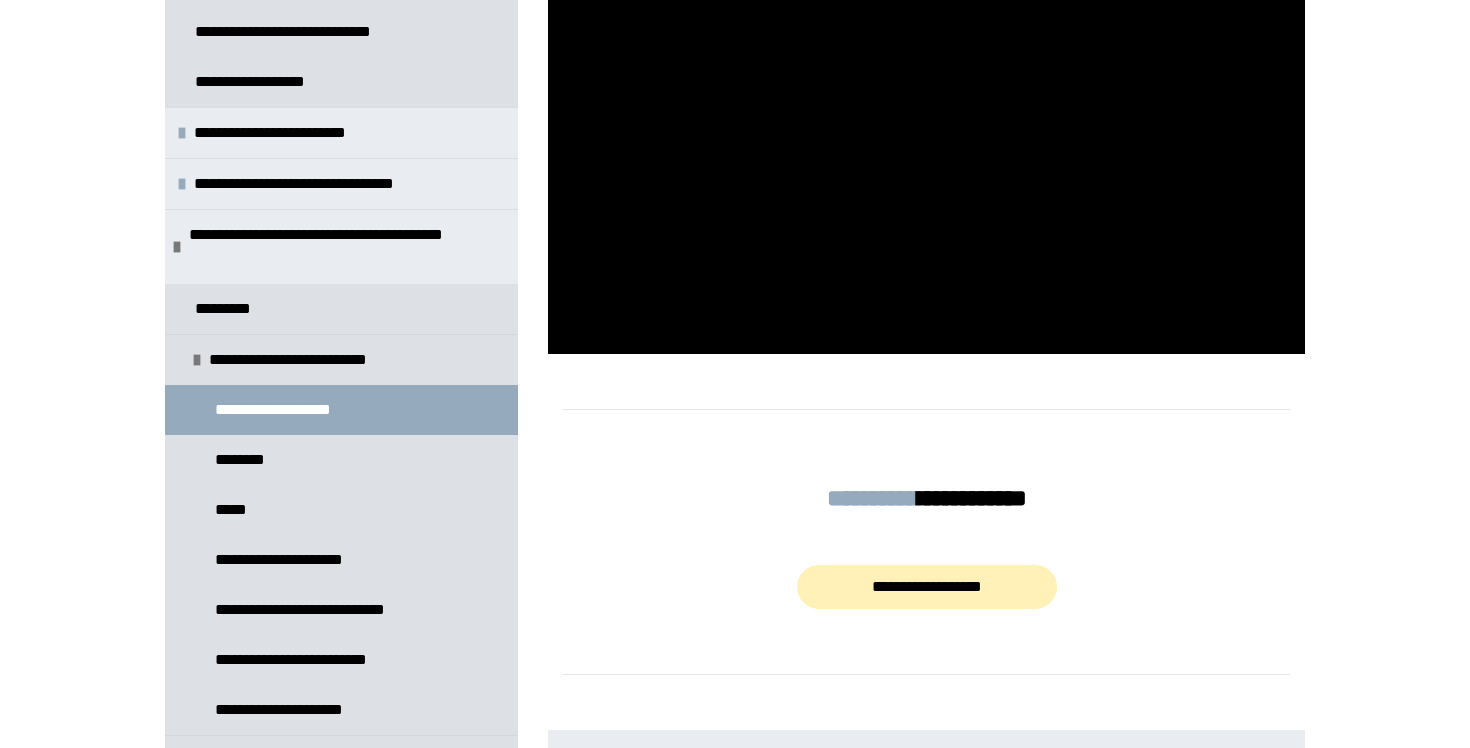 scroll, scrollTop: 1161, scrollLeft: 0, axis: vertical 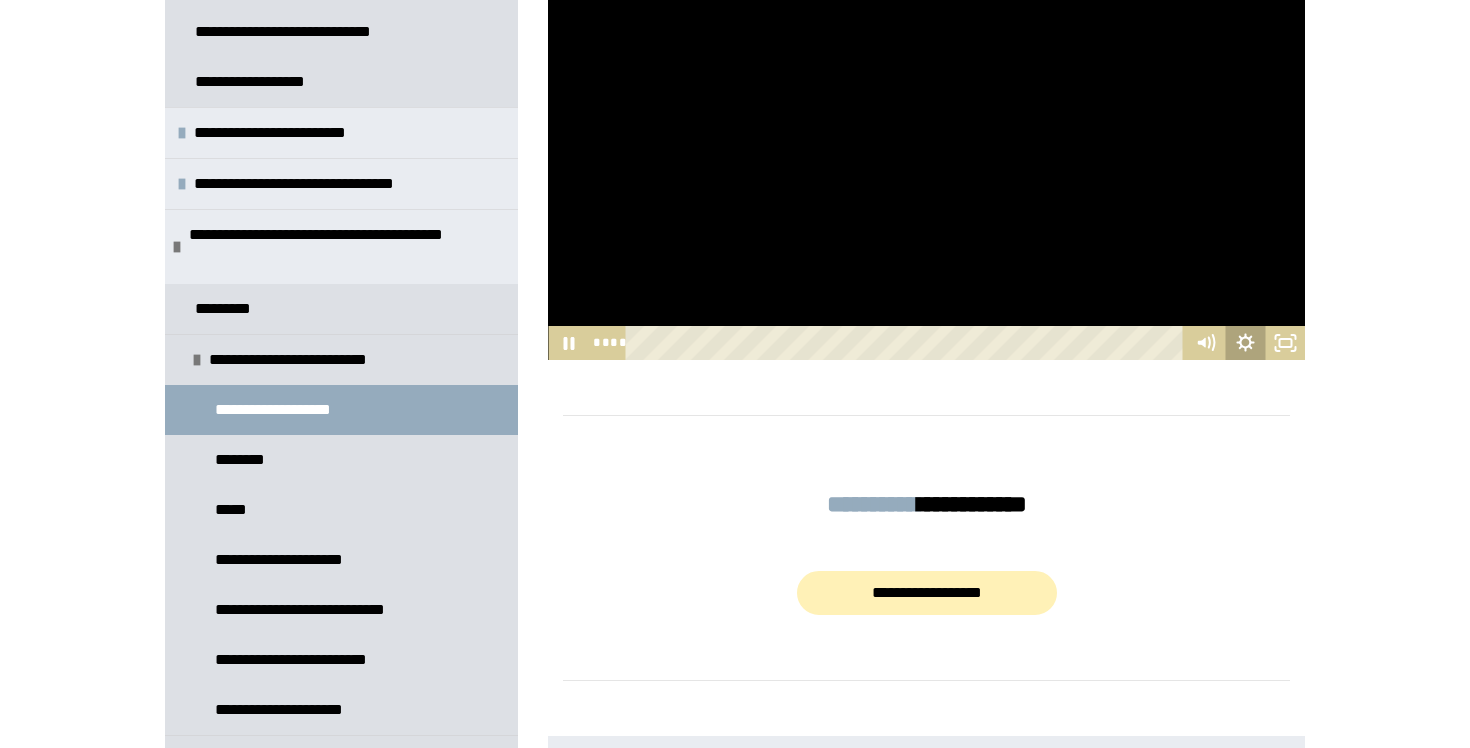 click 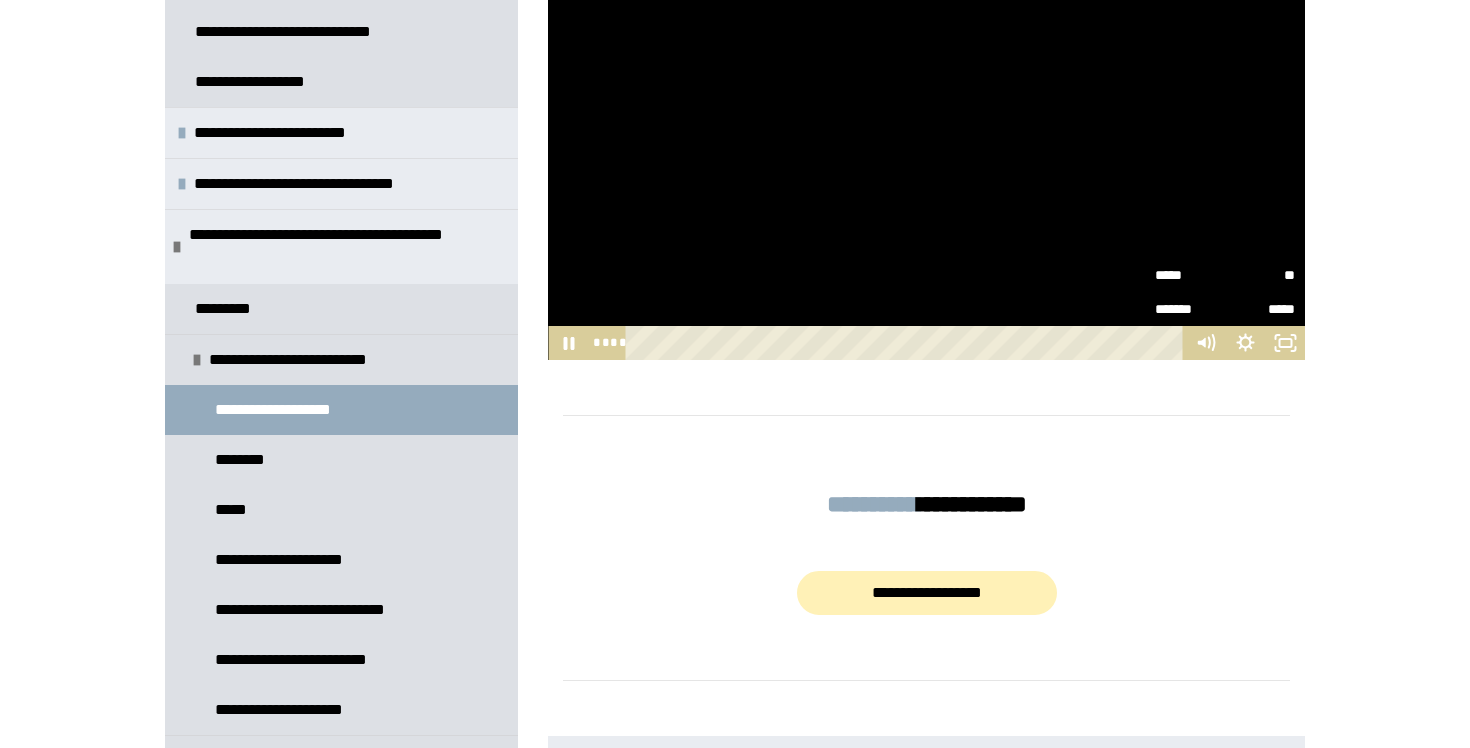 click on "**" at bounding box center (1260, 275) 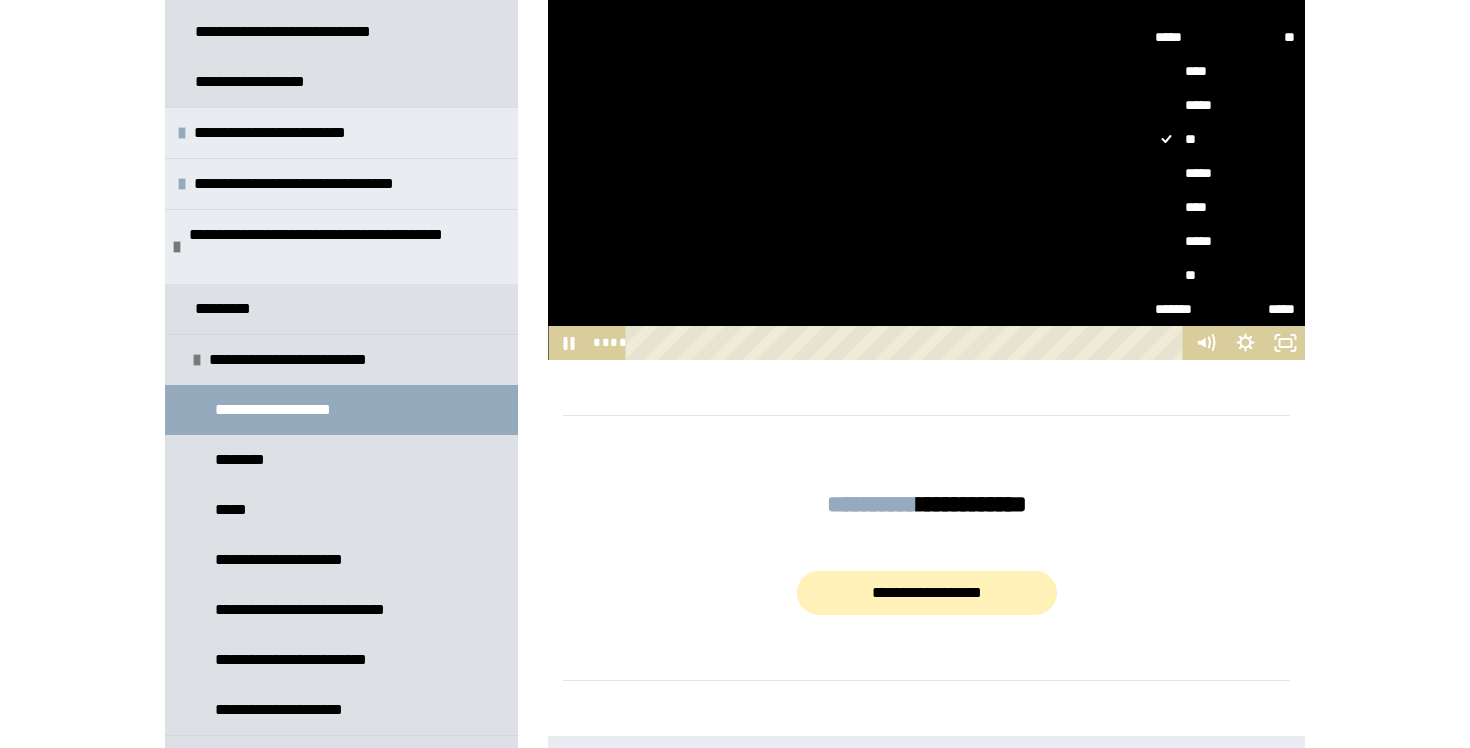 click on "****" at bounding box center (1225, 207) 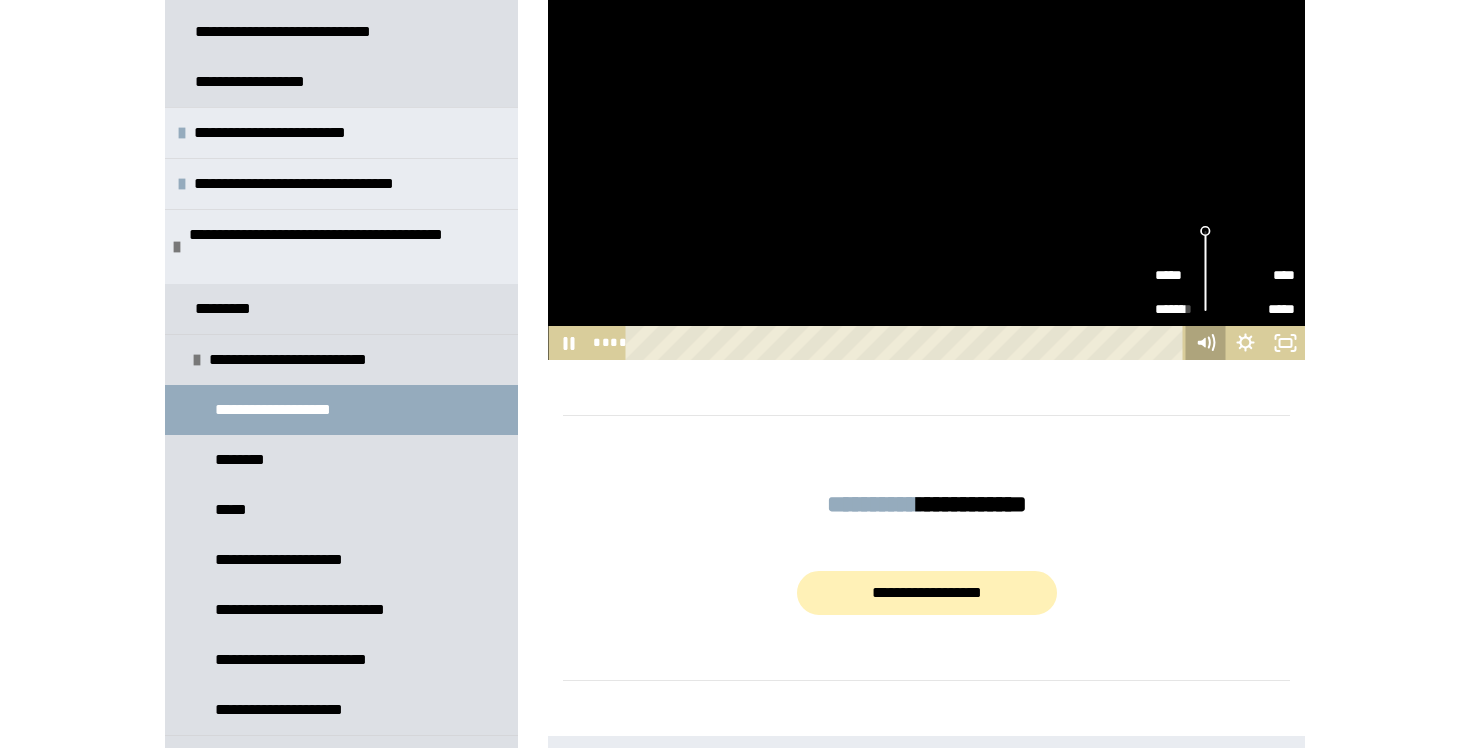 click 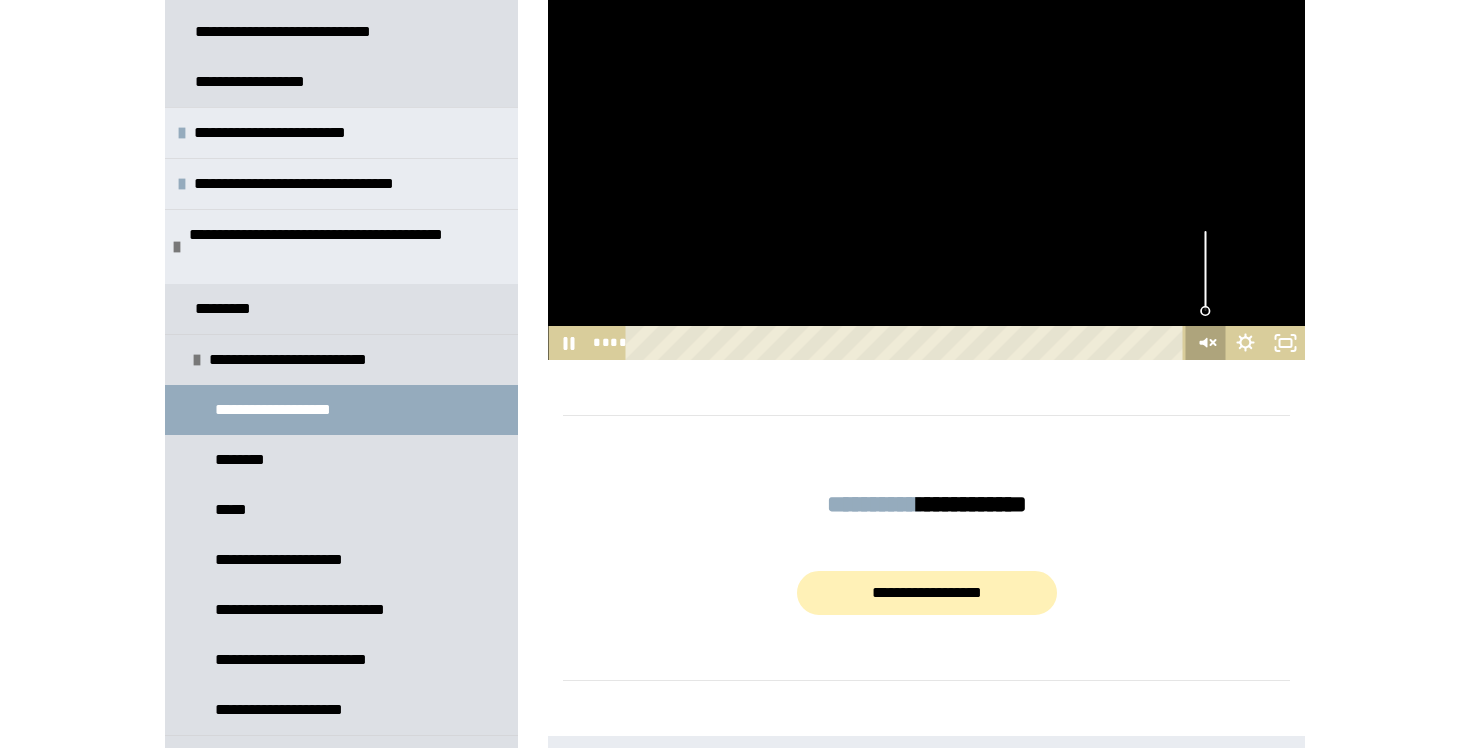 click 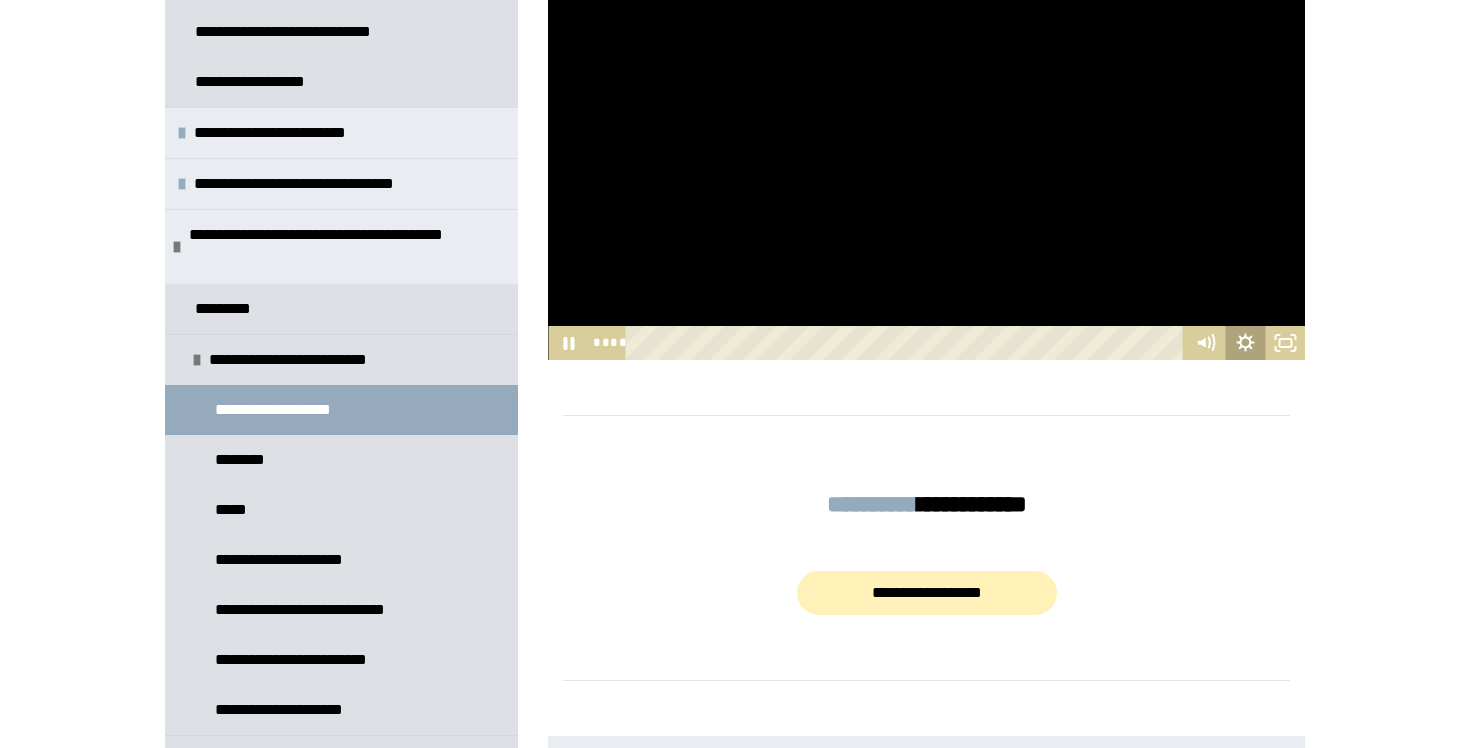 click 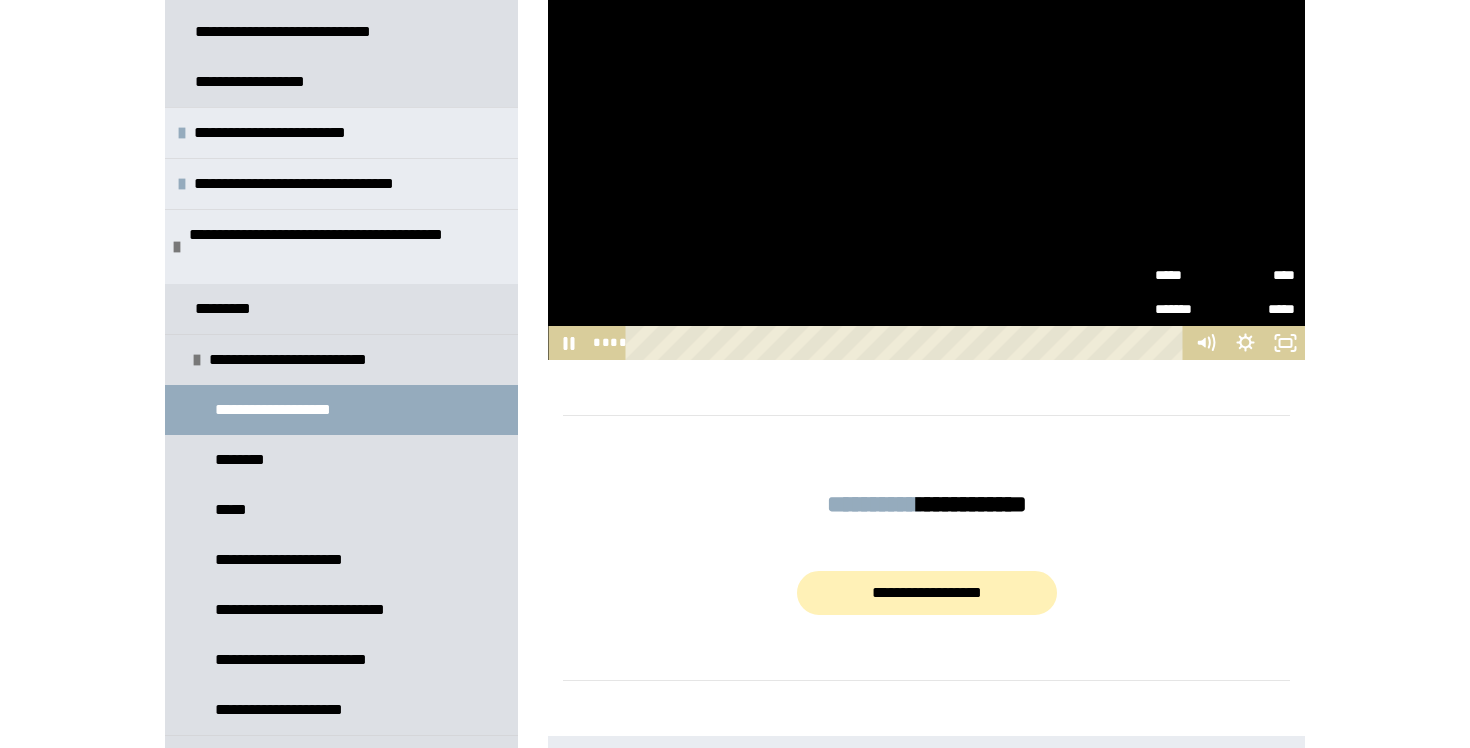 click on "****" at bounding box center [1260, 274] 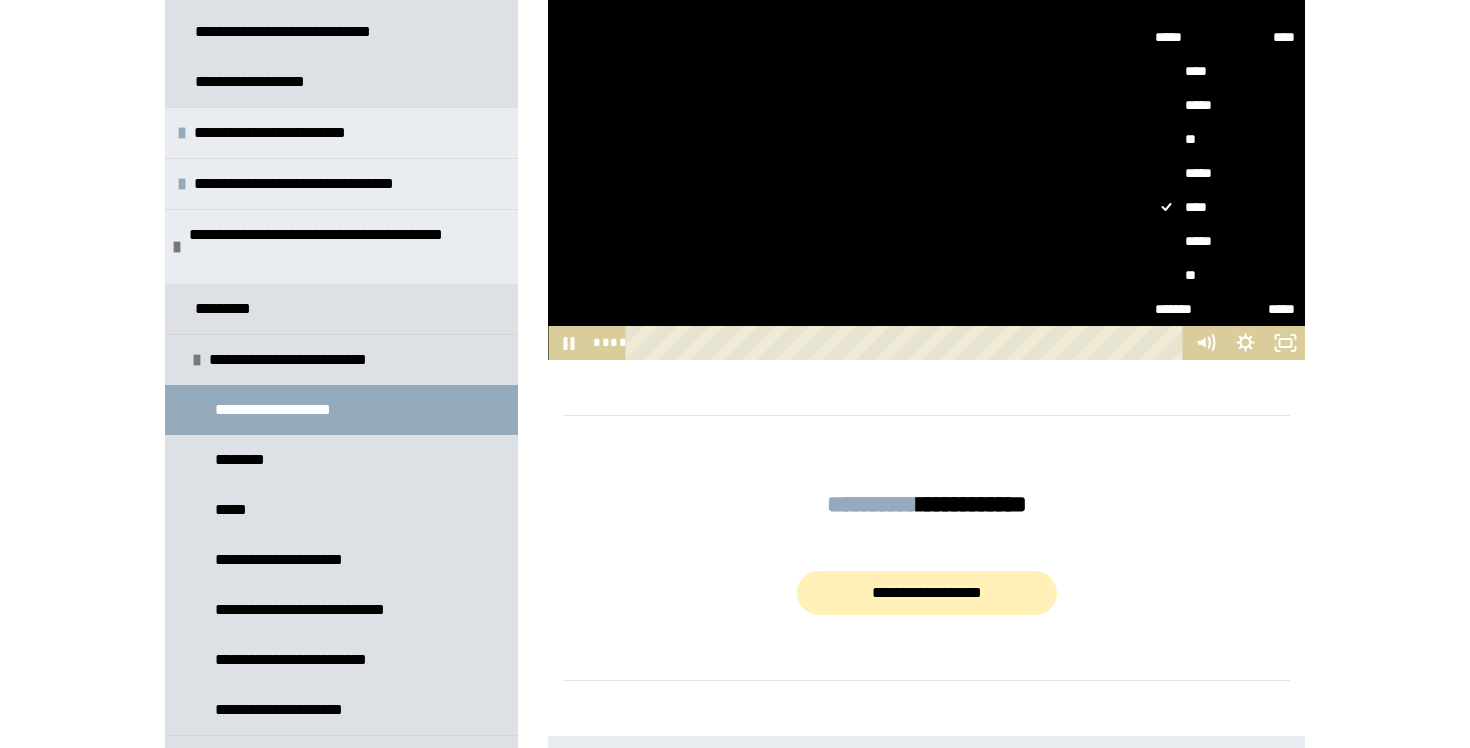 click on "*****" at bounding box center (1225, 241) 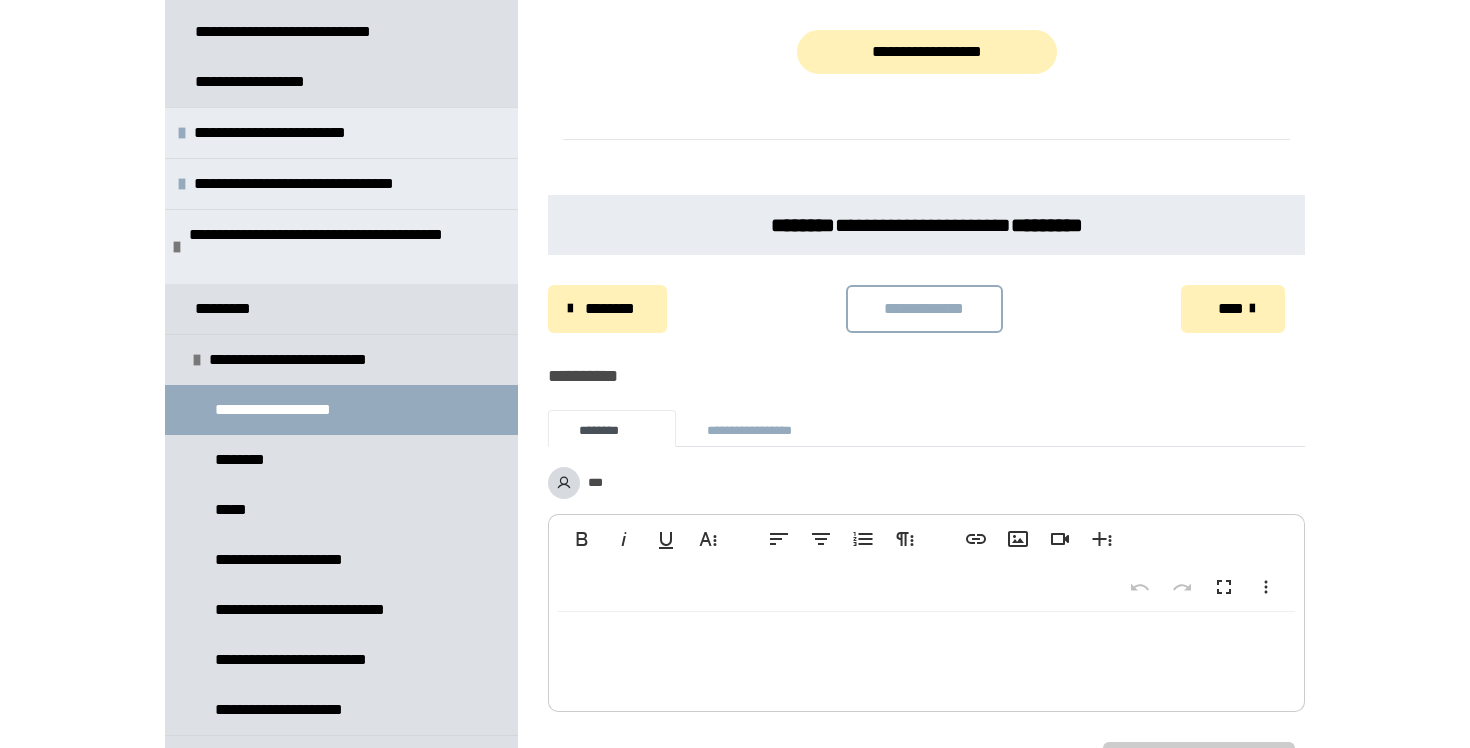 scroll, scrollTop: 1790, scrollLeft: 0, axis: vertical 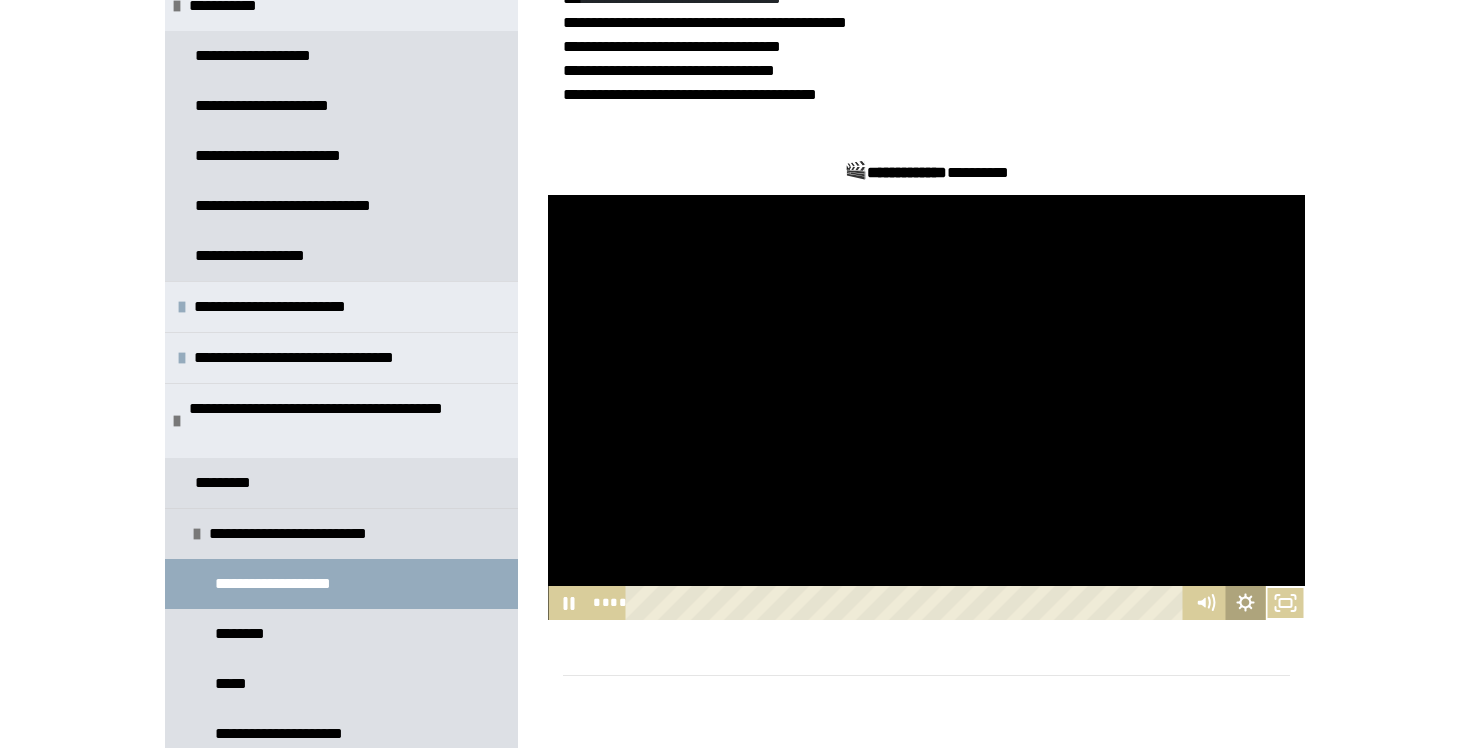 click 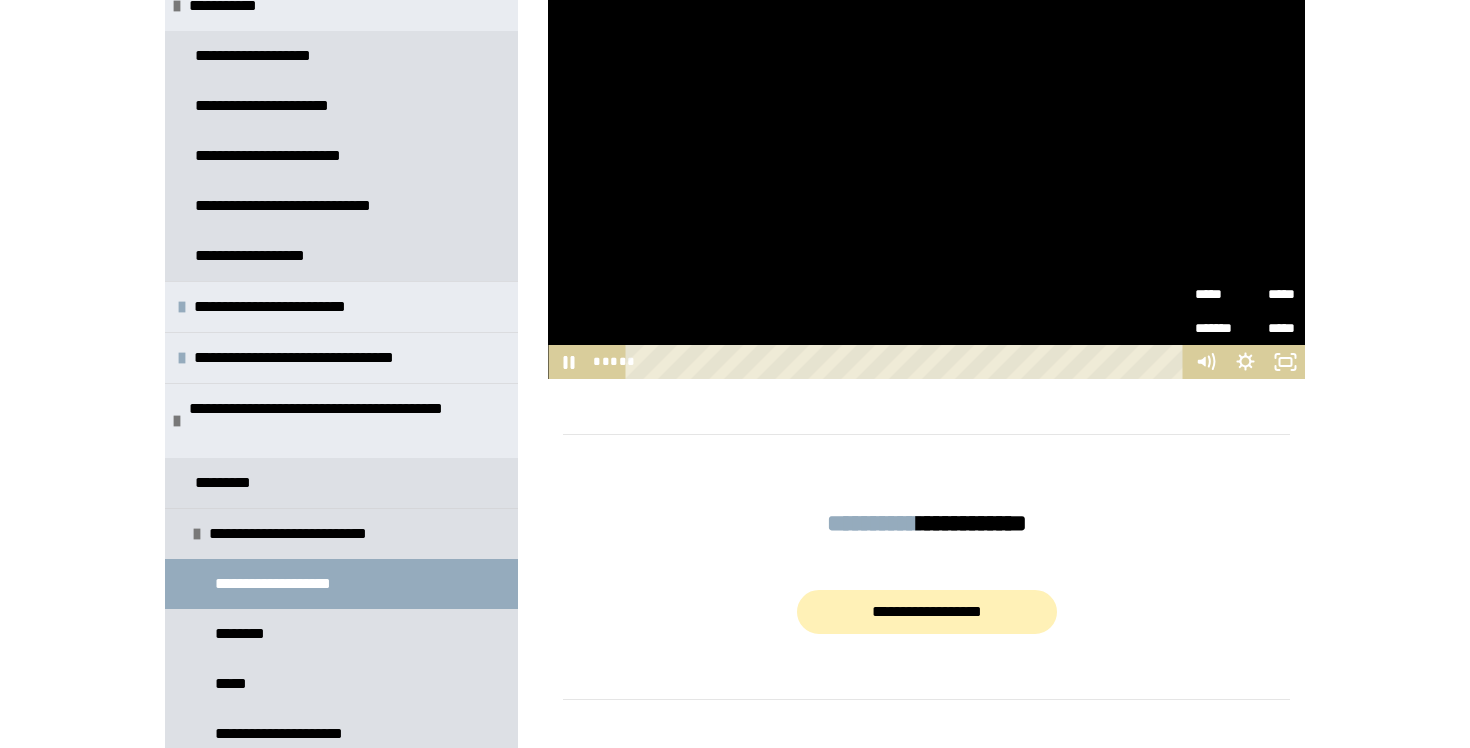 scroll, scrollTop: 1150, scrollLeft: 0, axis: vertical 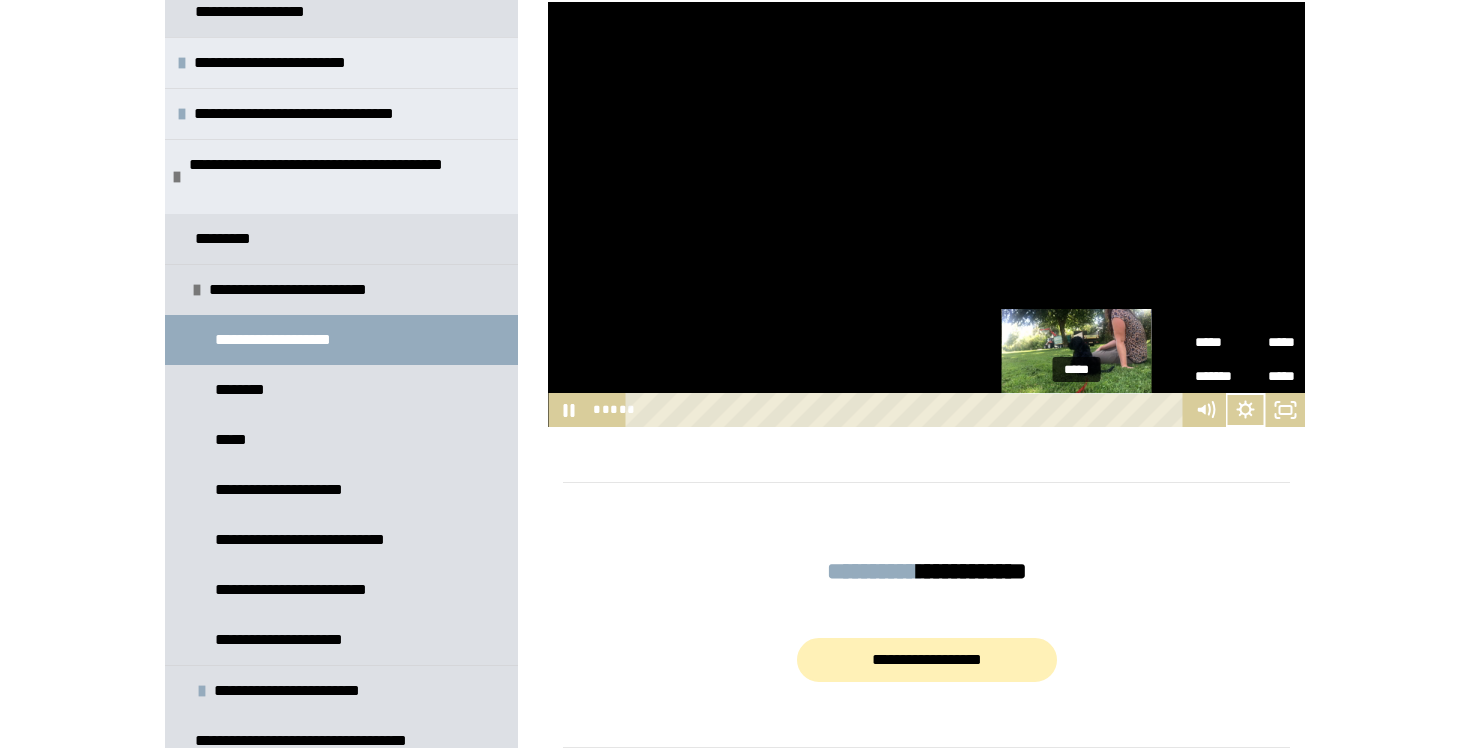 click on "*****" at bounding box center [908, 410] 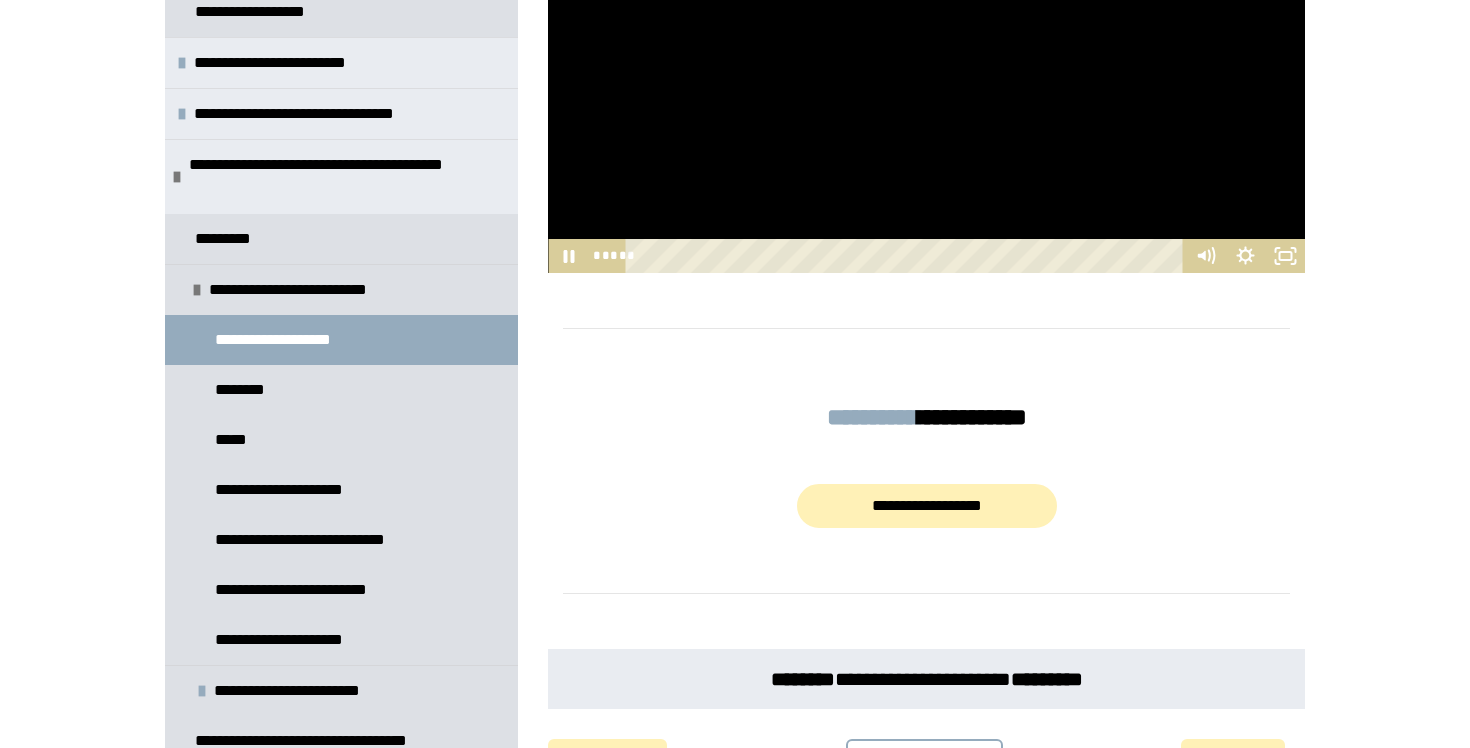 scroll, scrollTop: 1253, scrollLeft: 0, axis: vertical 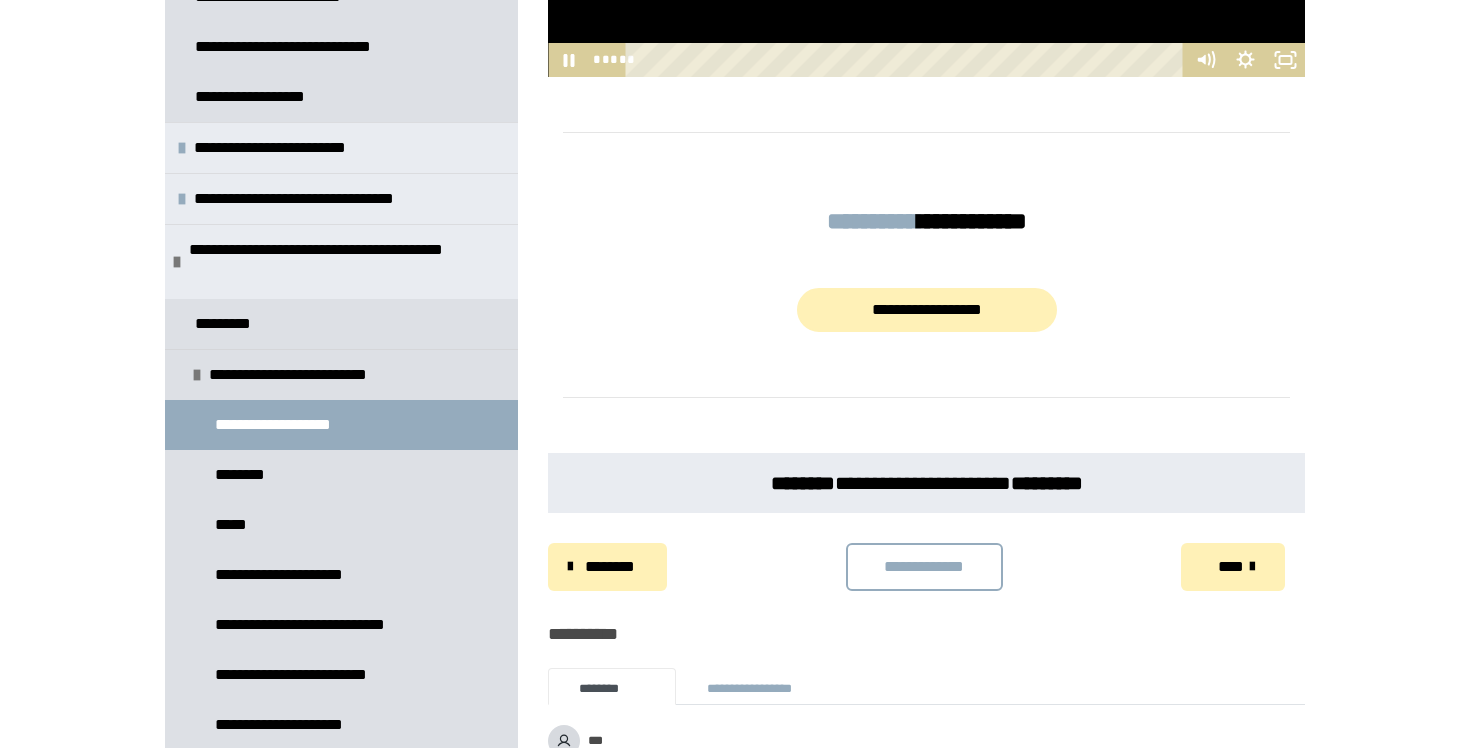 click on "****" at bounding box center [1230, 567] 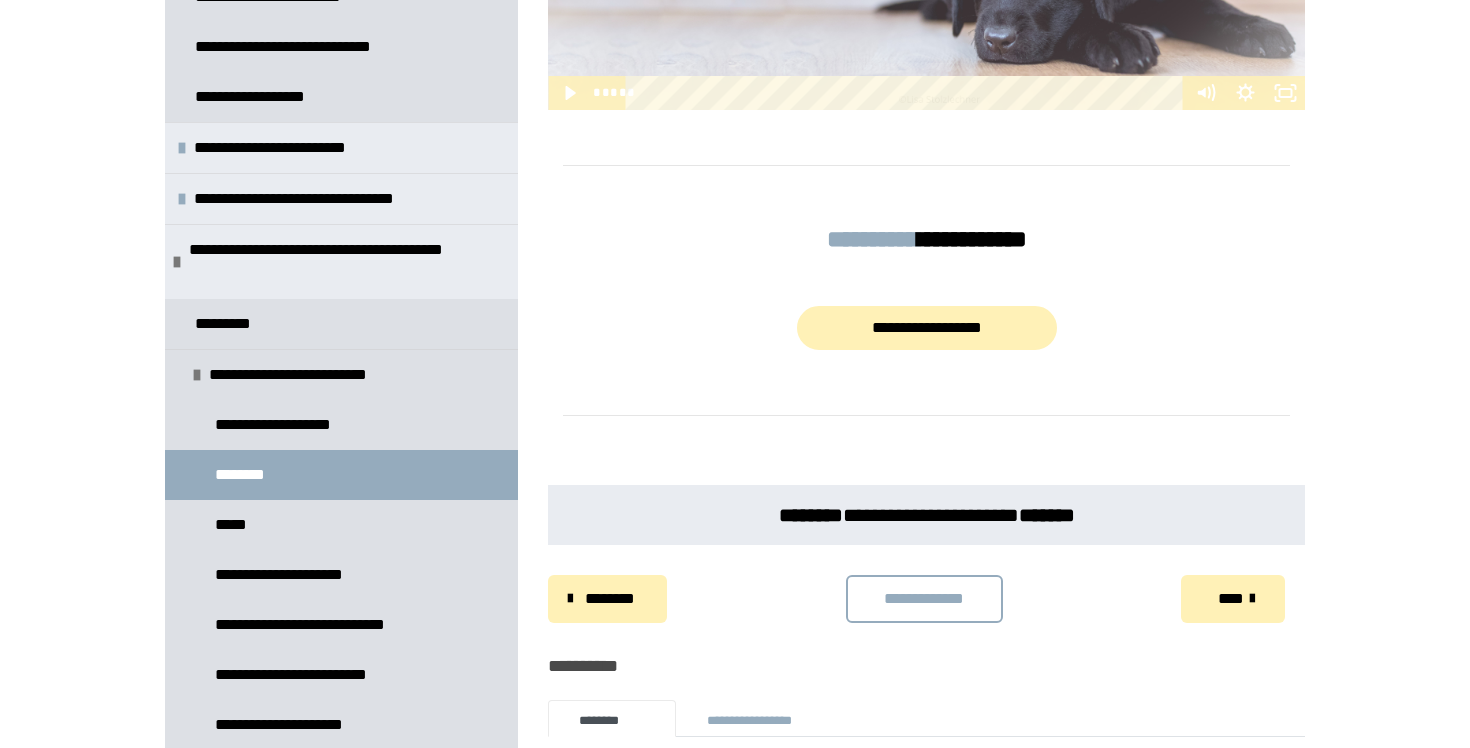 scroll, scrollTop: 1109, scrollLeft: 0, axis: vertical 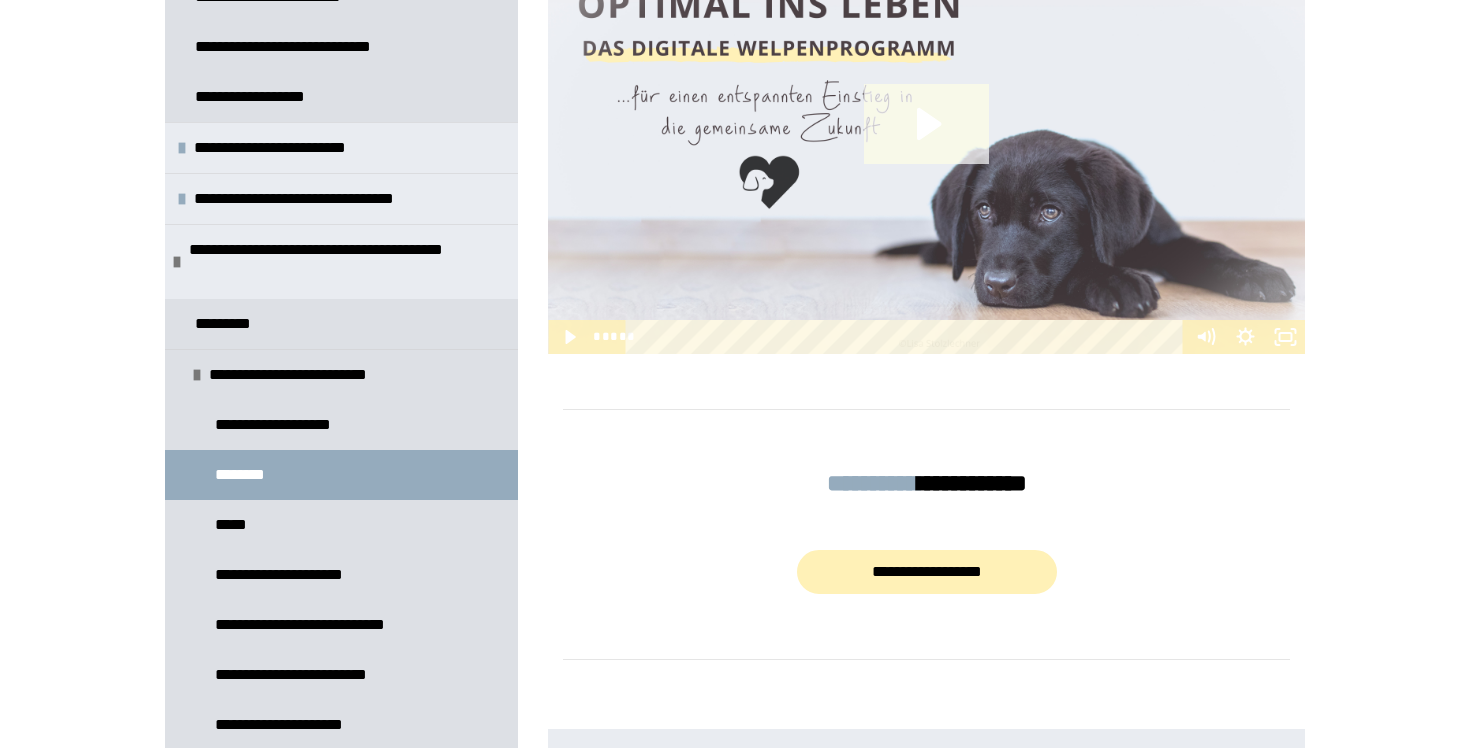 click 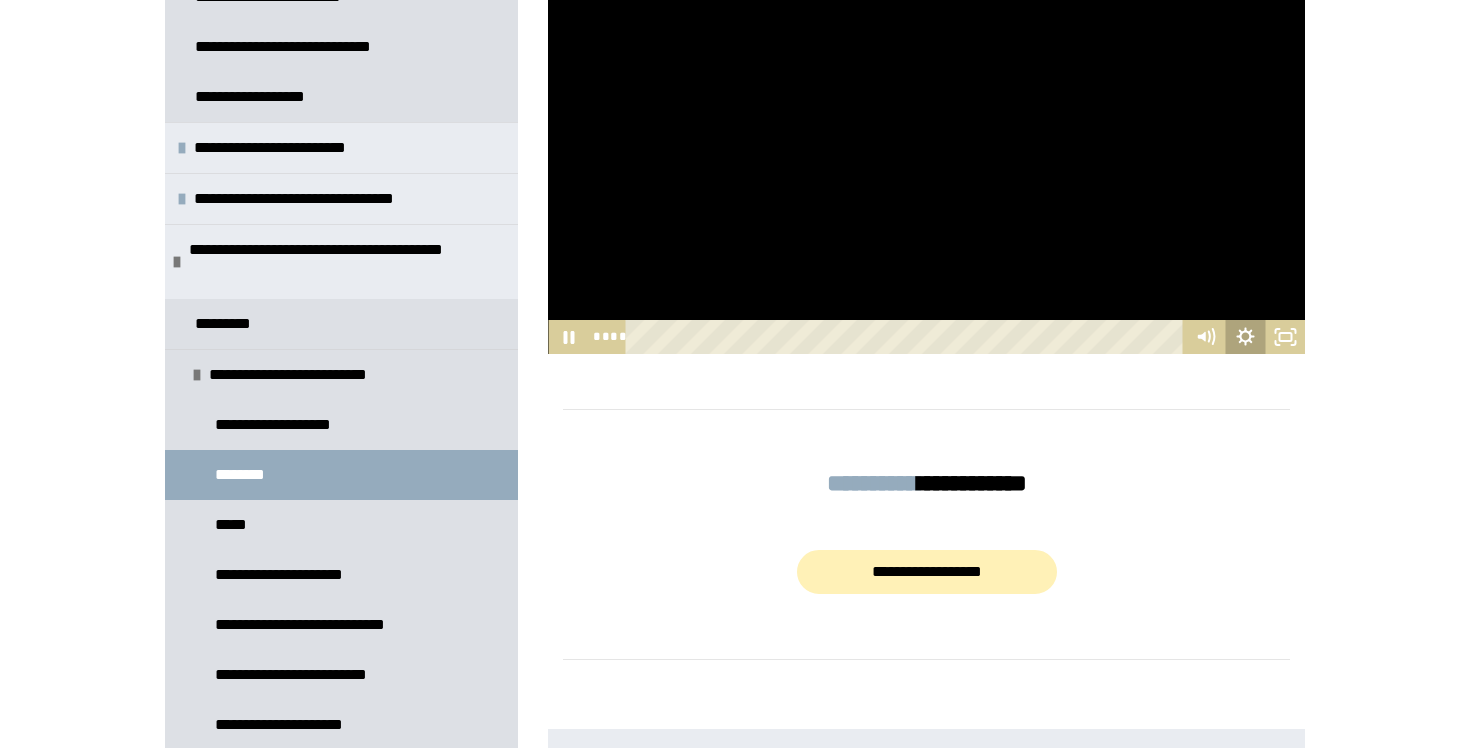 click 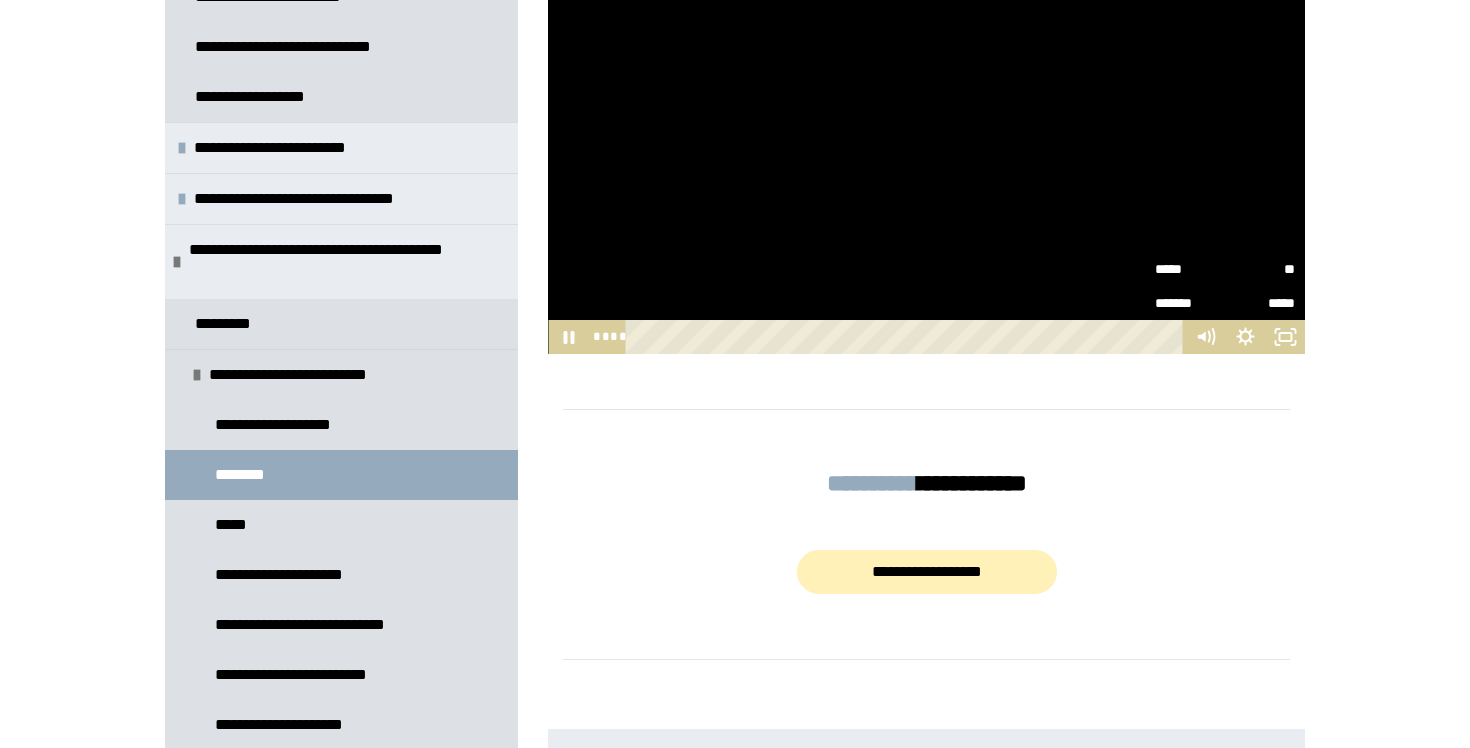 click on "*****" at bounding box center (1190, 269) 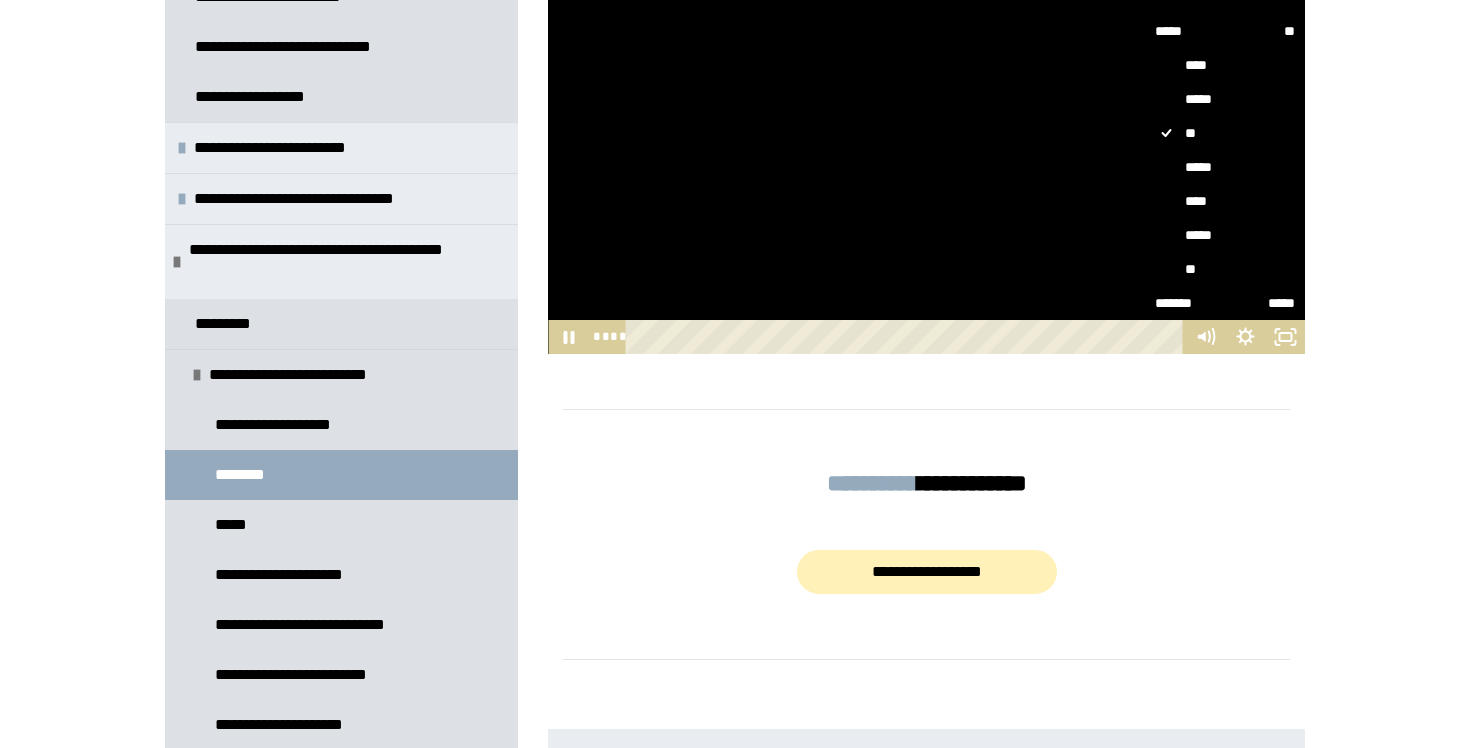 click on "*****" at bounding box center [1225, 235] 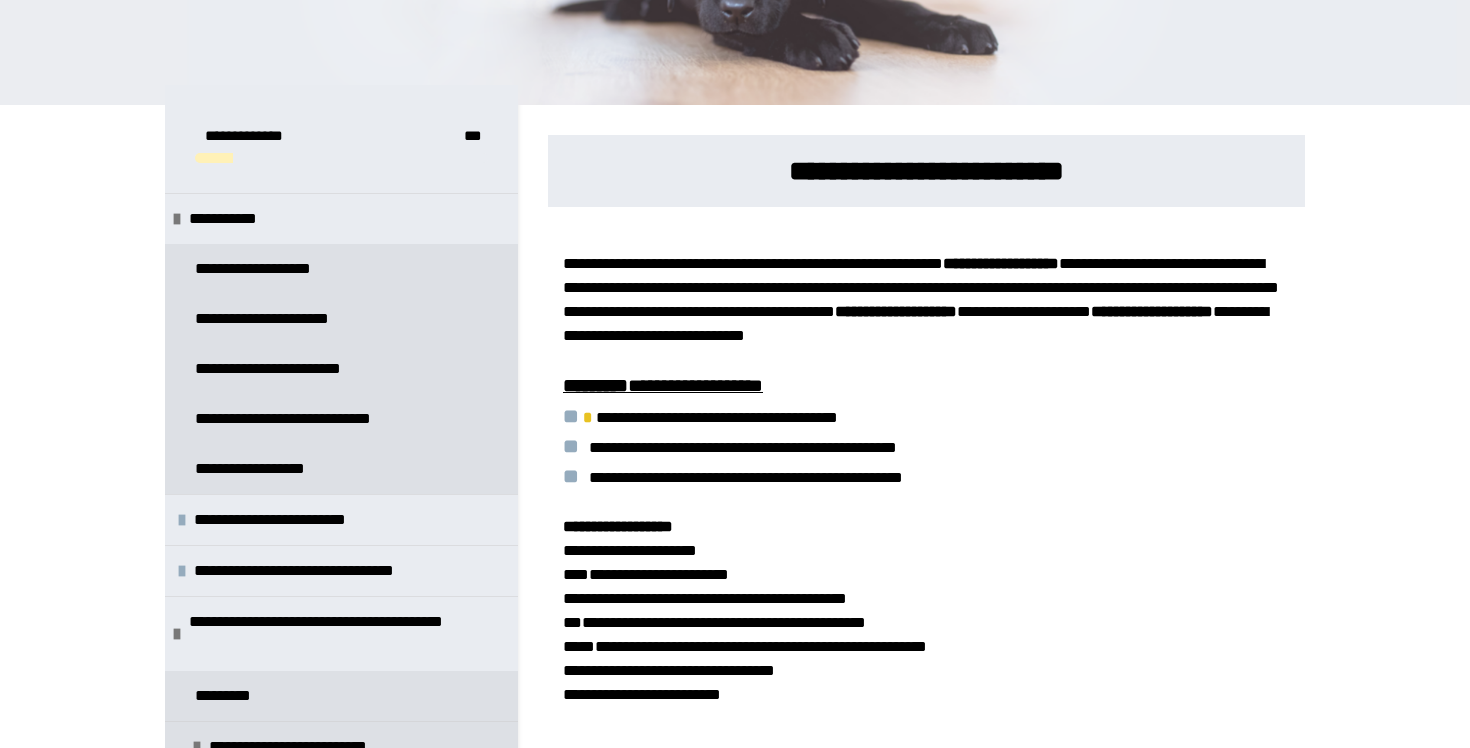 scroll, scrollTop: 0, scrollLeft: 0, axis: both 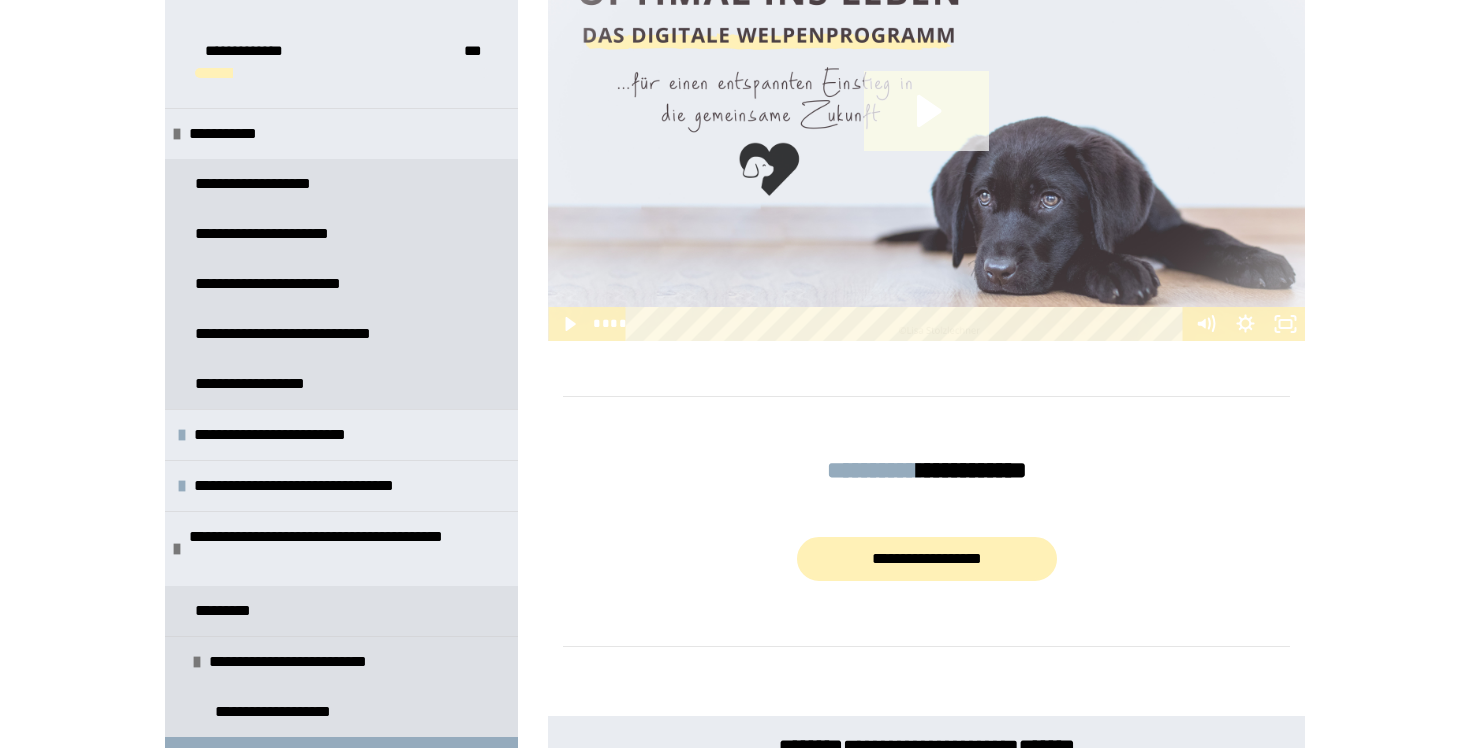 click 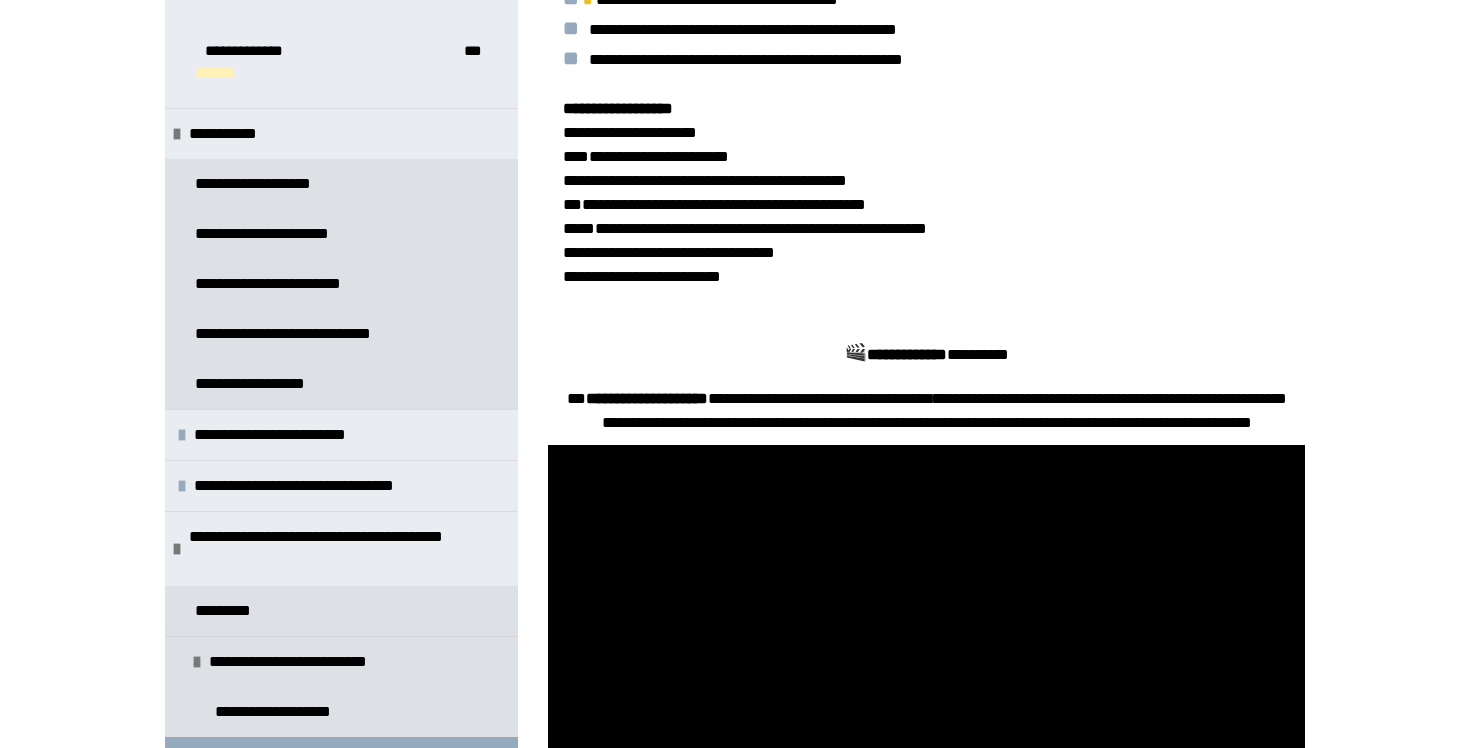 scroll, scrollTop: 570, scrollLeft: 0, axis: vertical 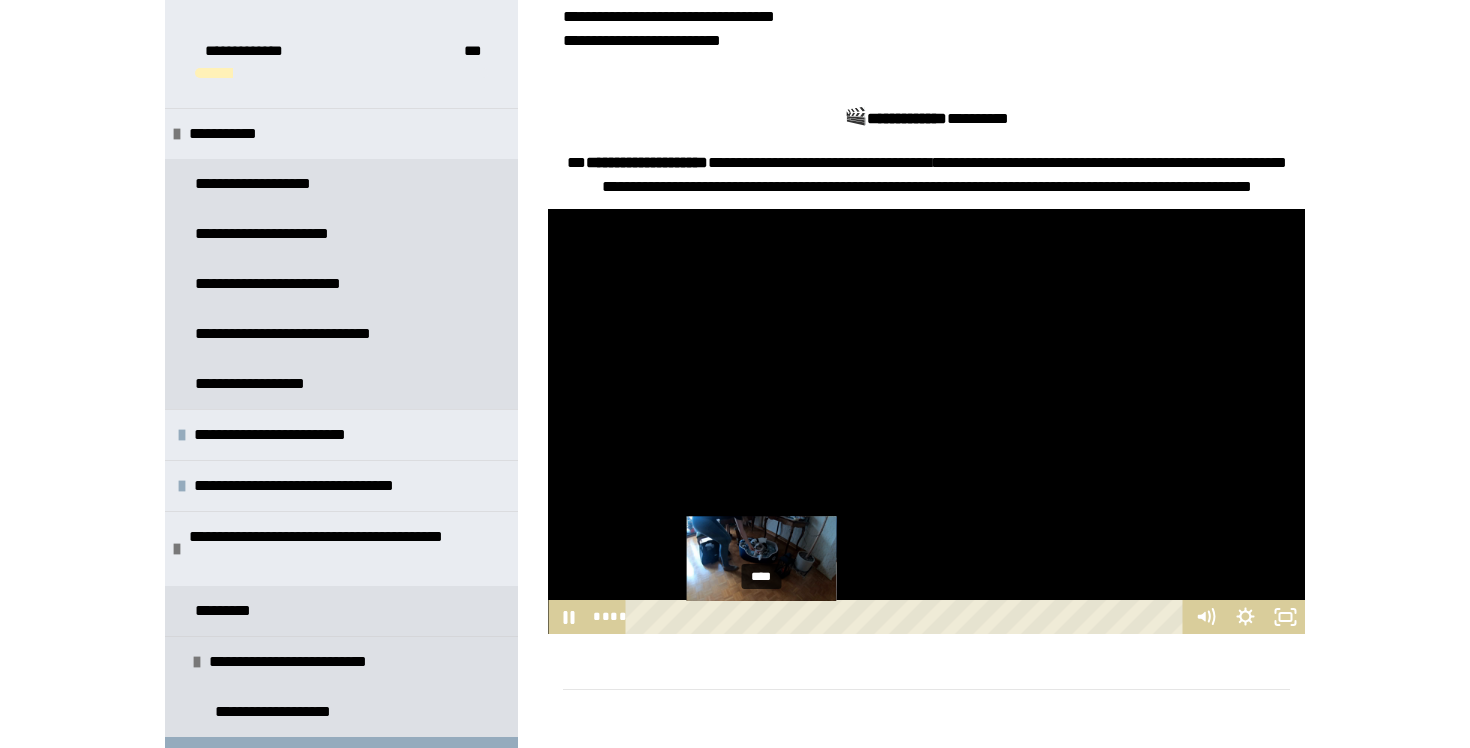 click on "****" at bounding box center (908, 617) 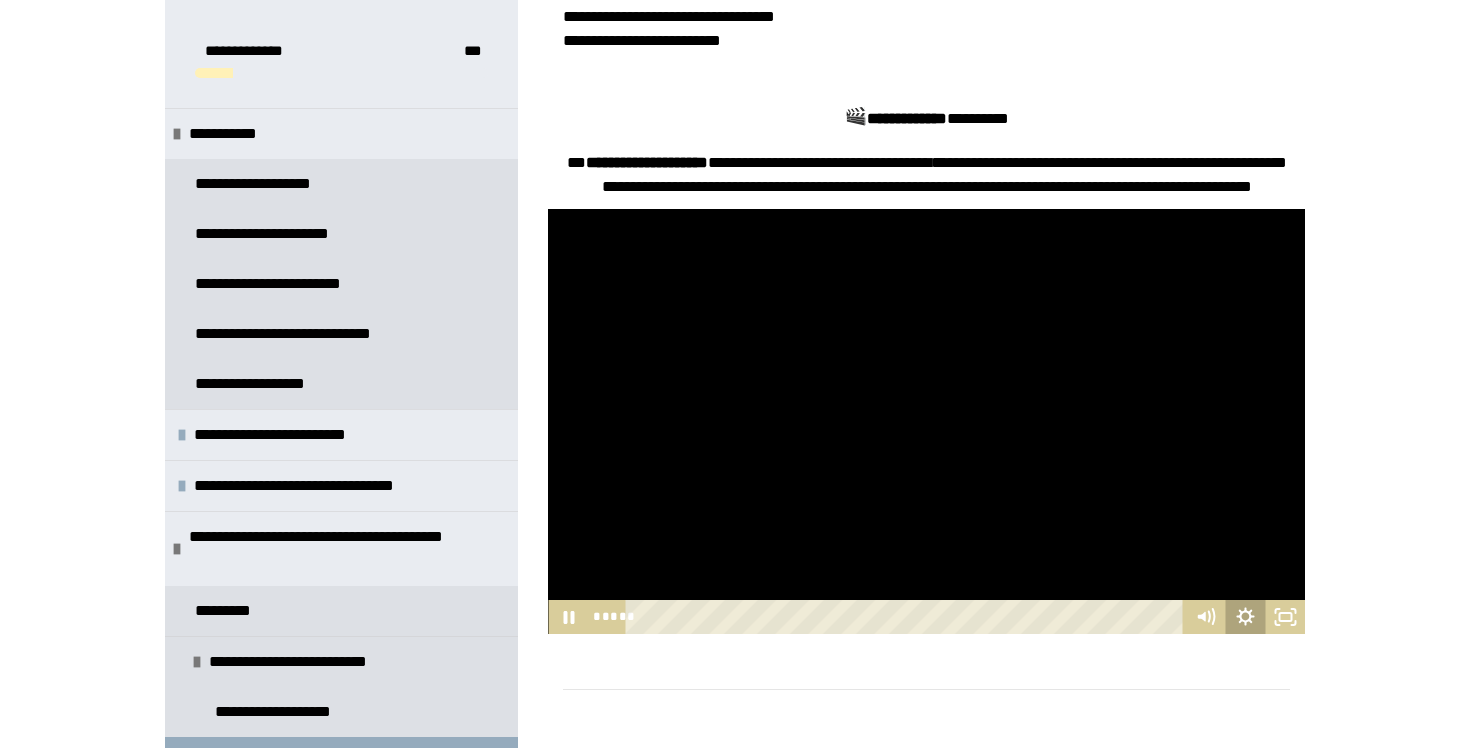 click 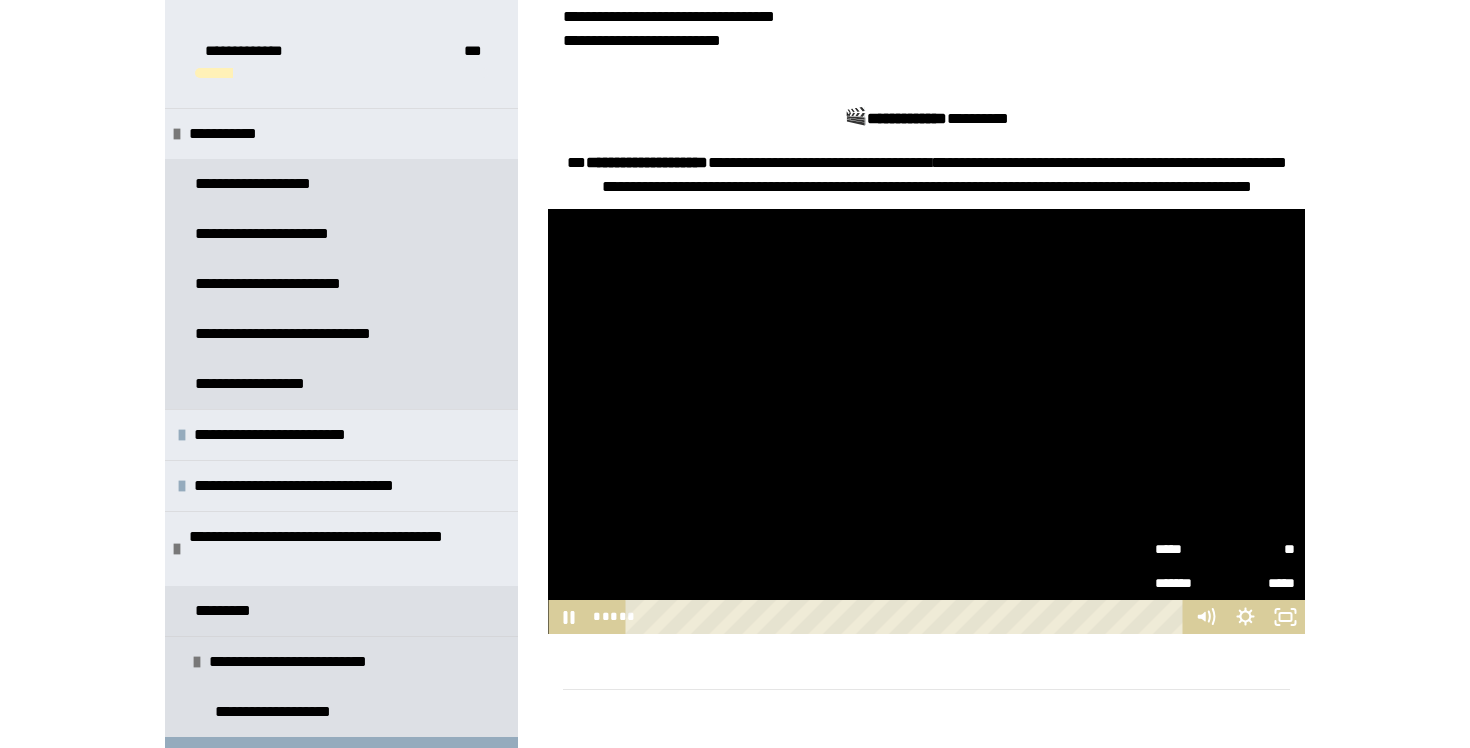click on "**" at bounding box center [1260, 549] 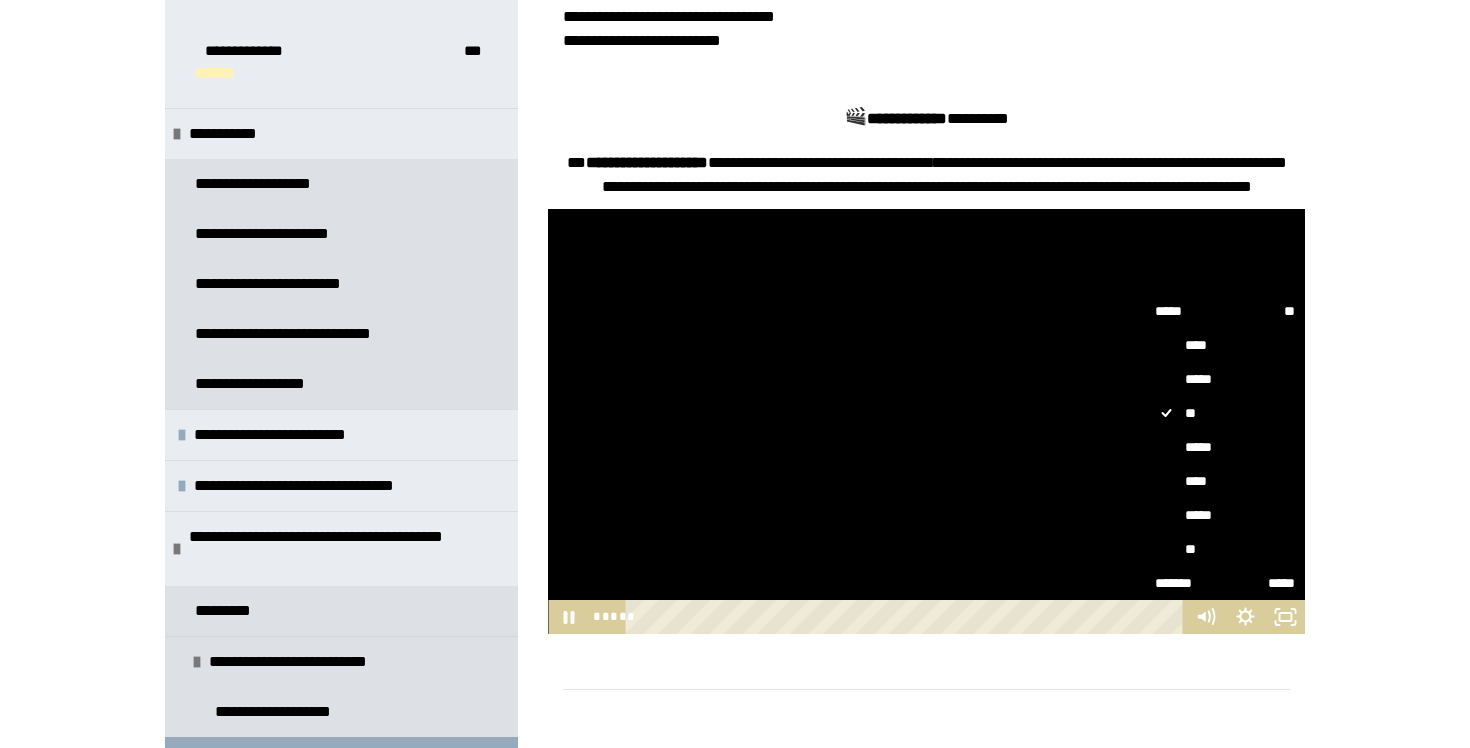 click on "*****" at bounding box center (1225, 515) 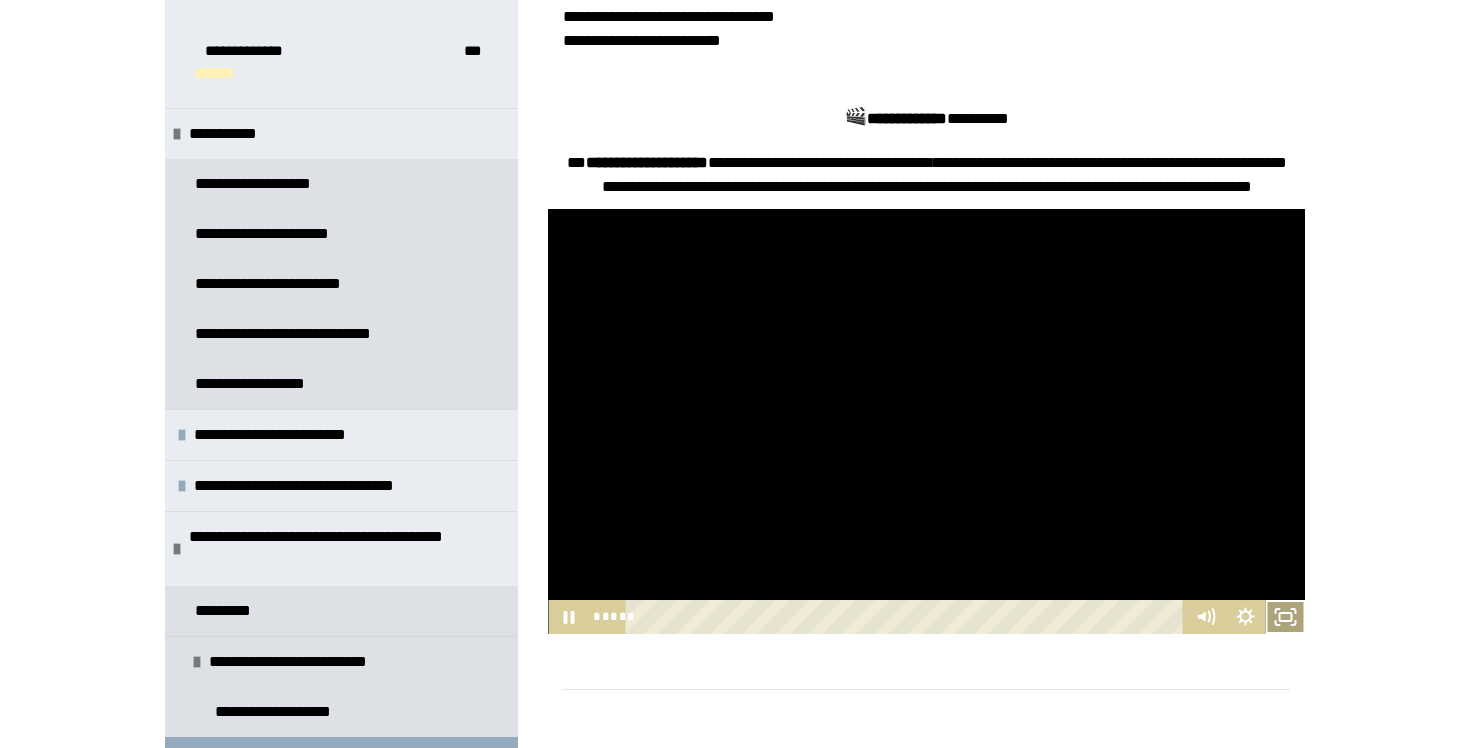 click 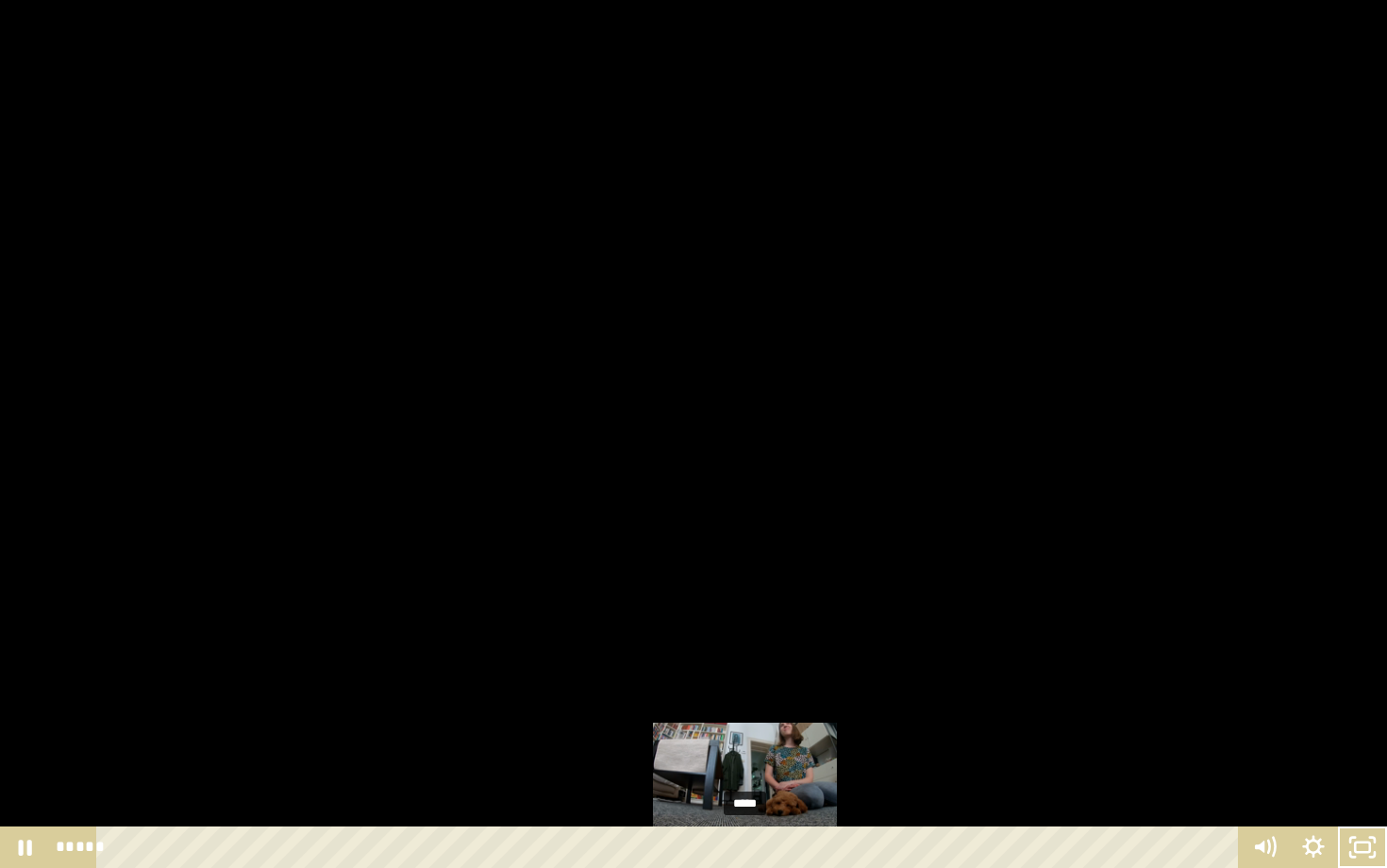 click on "*****" at bounding box center [671, 847] 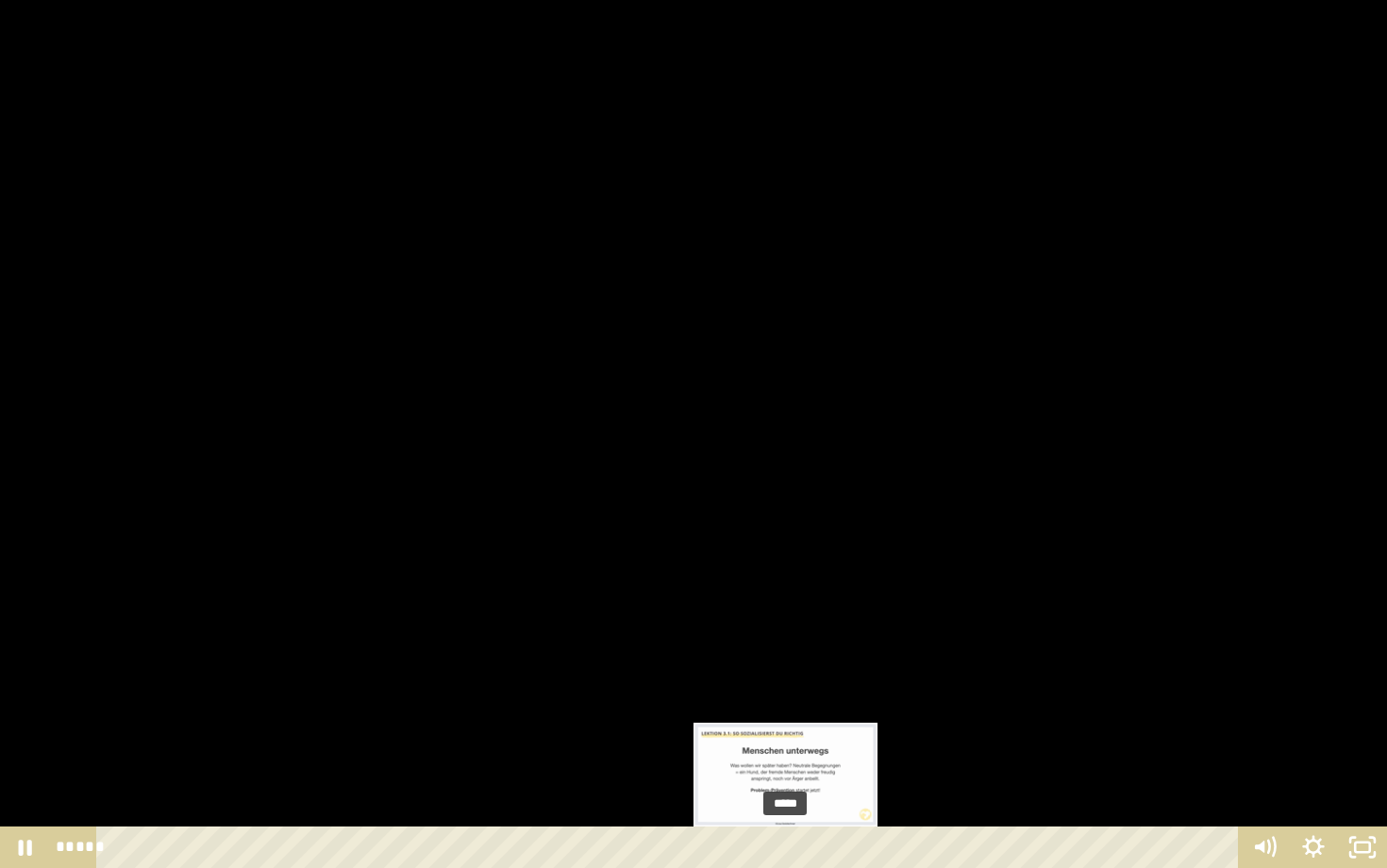 click on "*****" at bounding box center [671, 847] 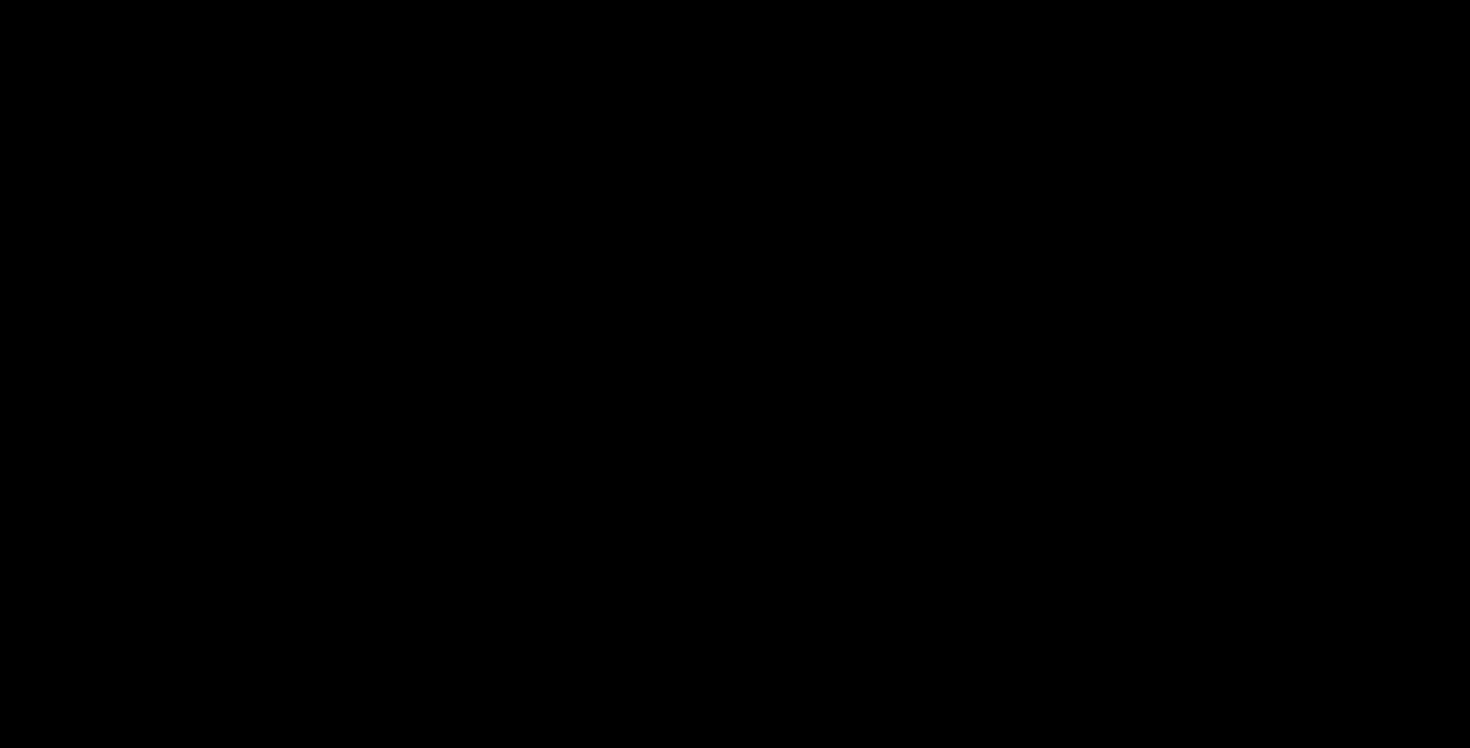 scroll, scrollTop: 1809, scrollLeft: 0, axis: vertical 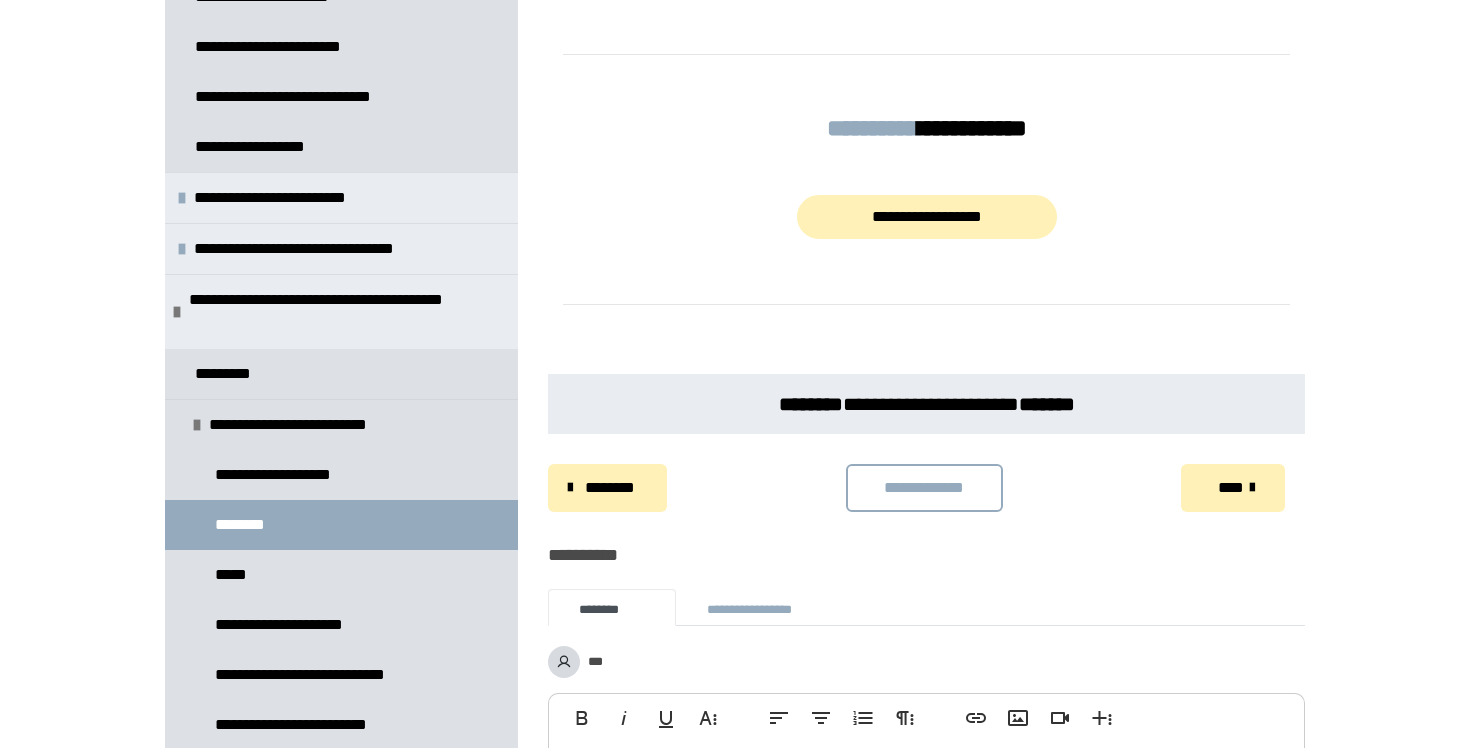 click on "****" at bounding box center (1230, 488) 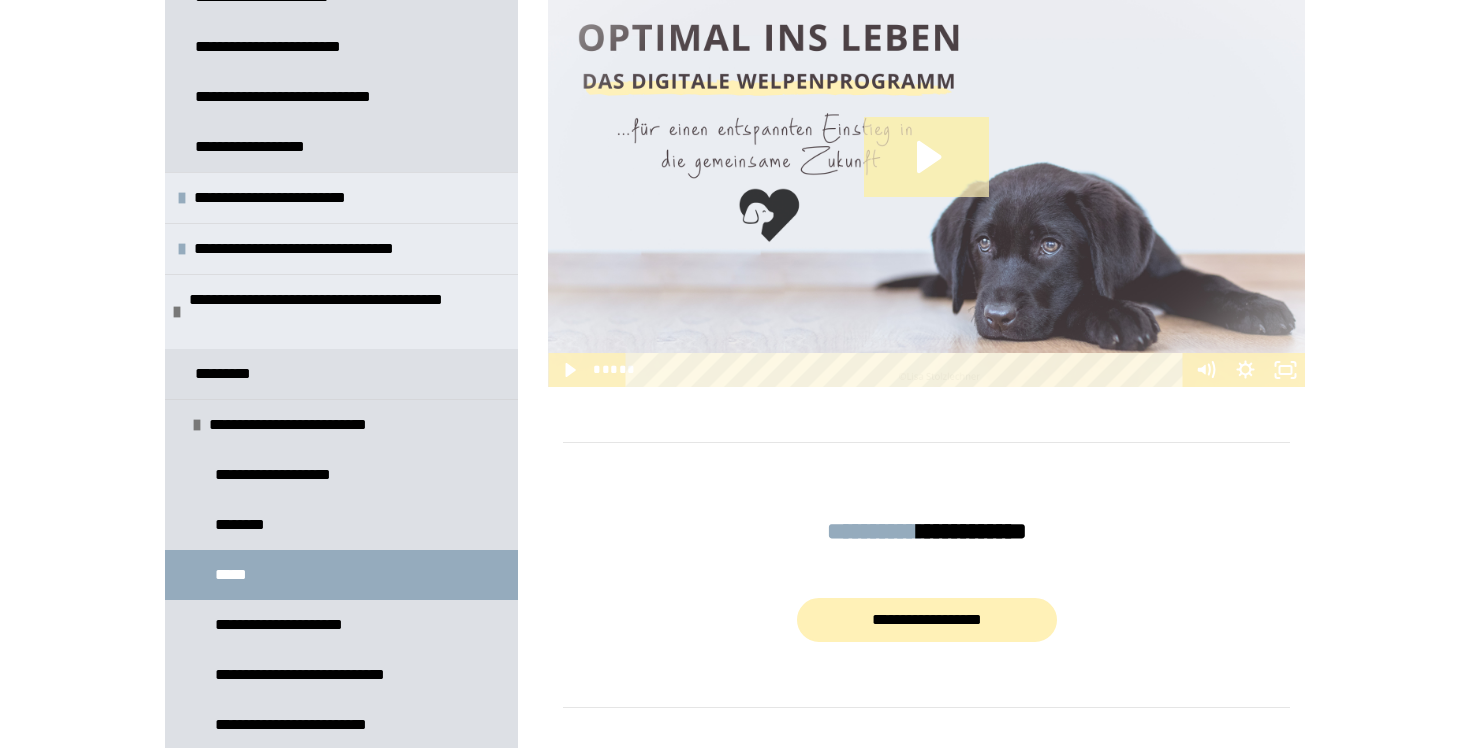 scroll, scrollTop: 1045, scrollLeft: 0, axis: vertical 